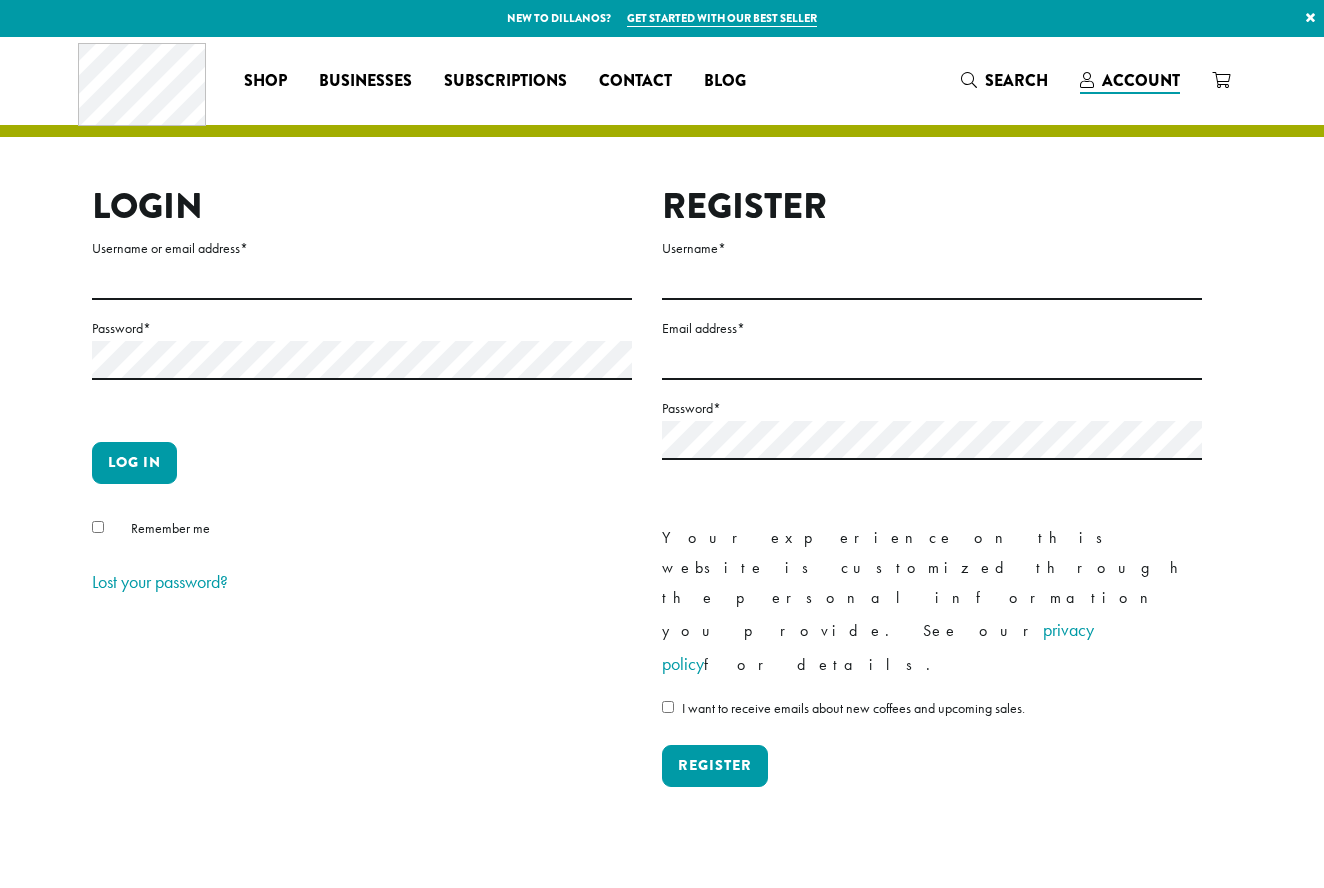 scroll, scrollTop: 0, scrollLeft: 0, axis: both 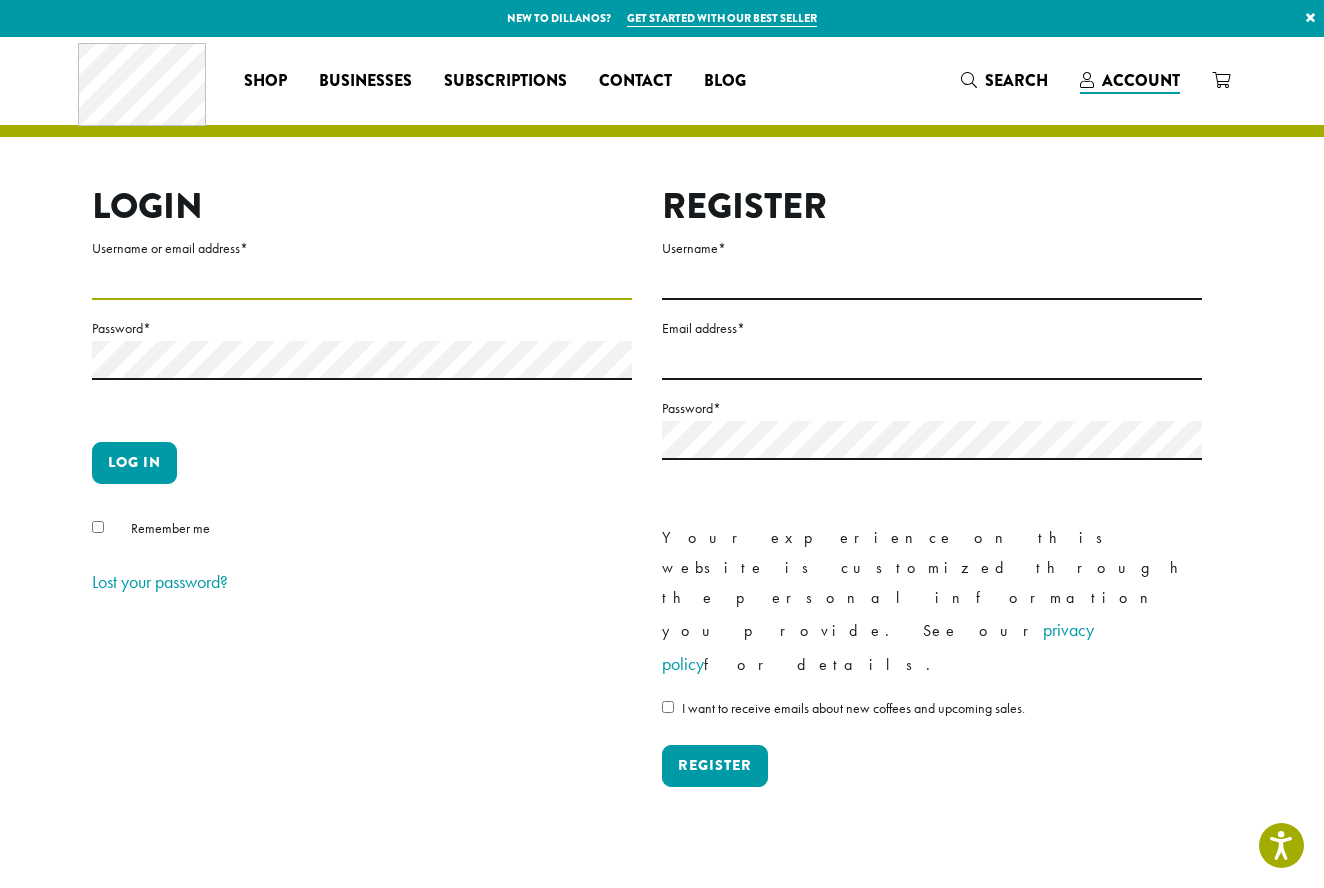 type on "**********" 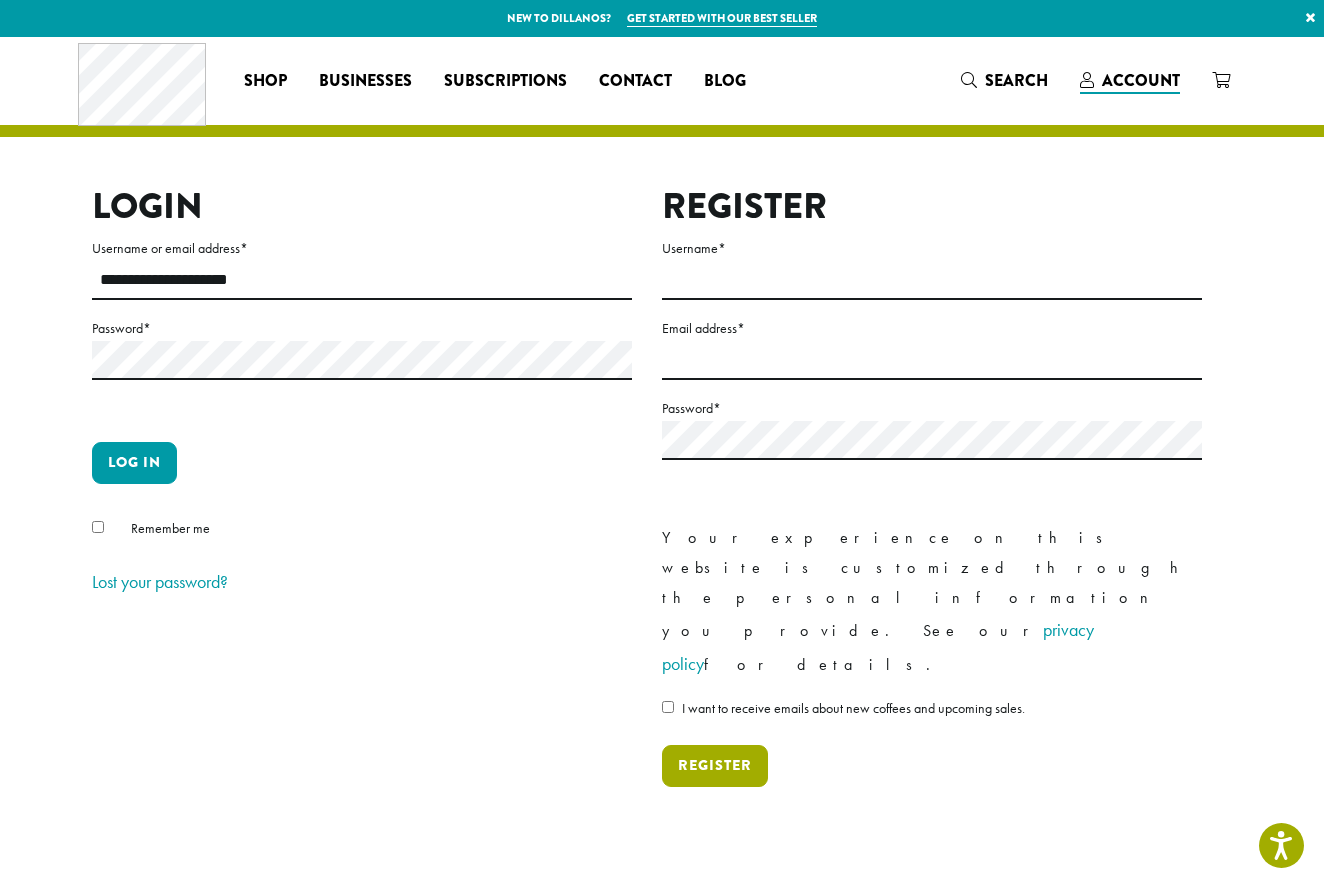 click on "Register" at bounding box center (715, 766) 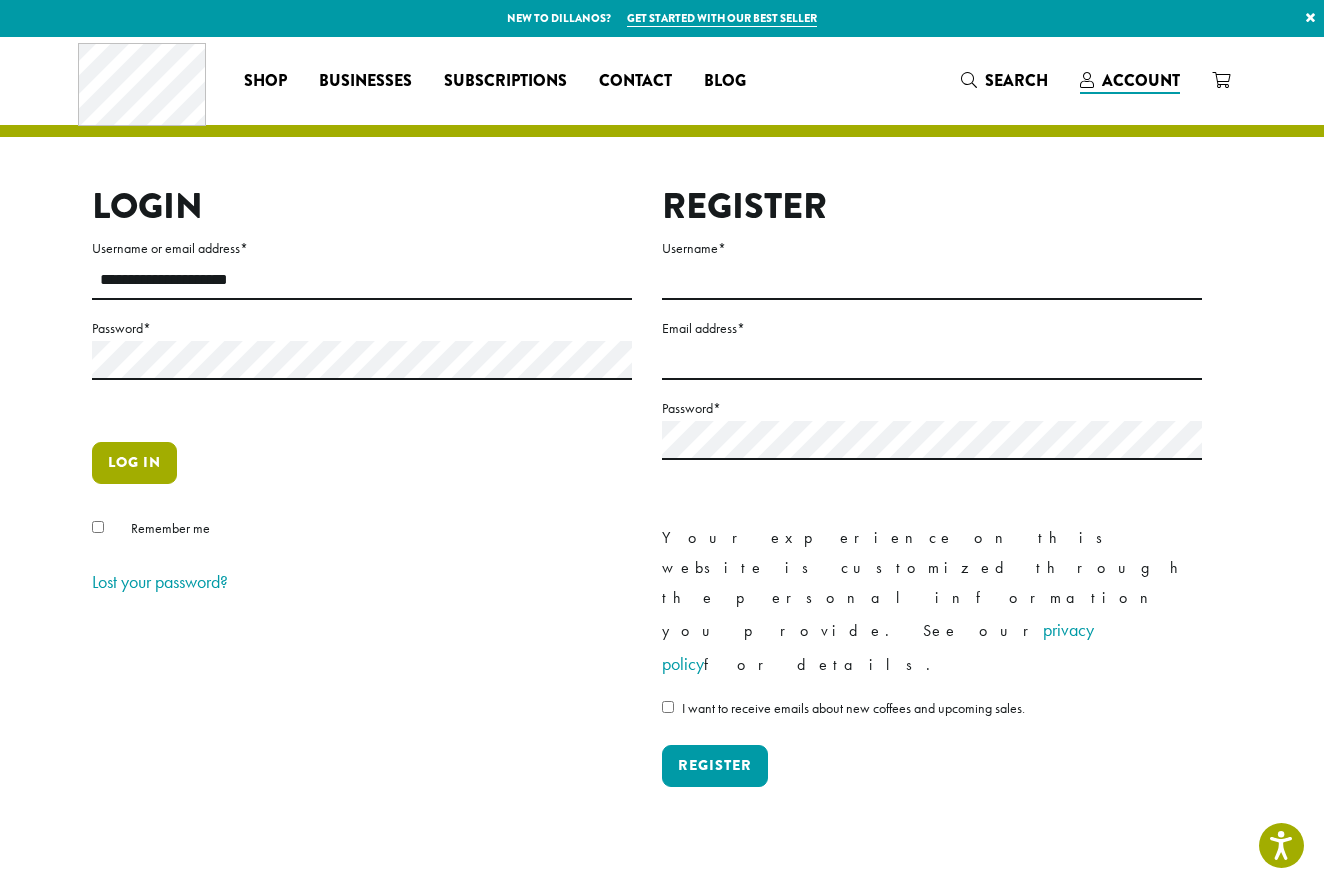 click on "Log in" at bounding box center [134, 463] 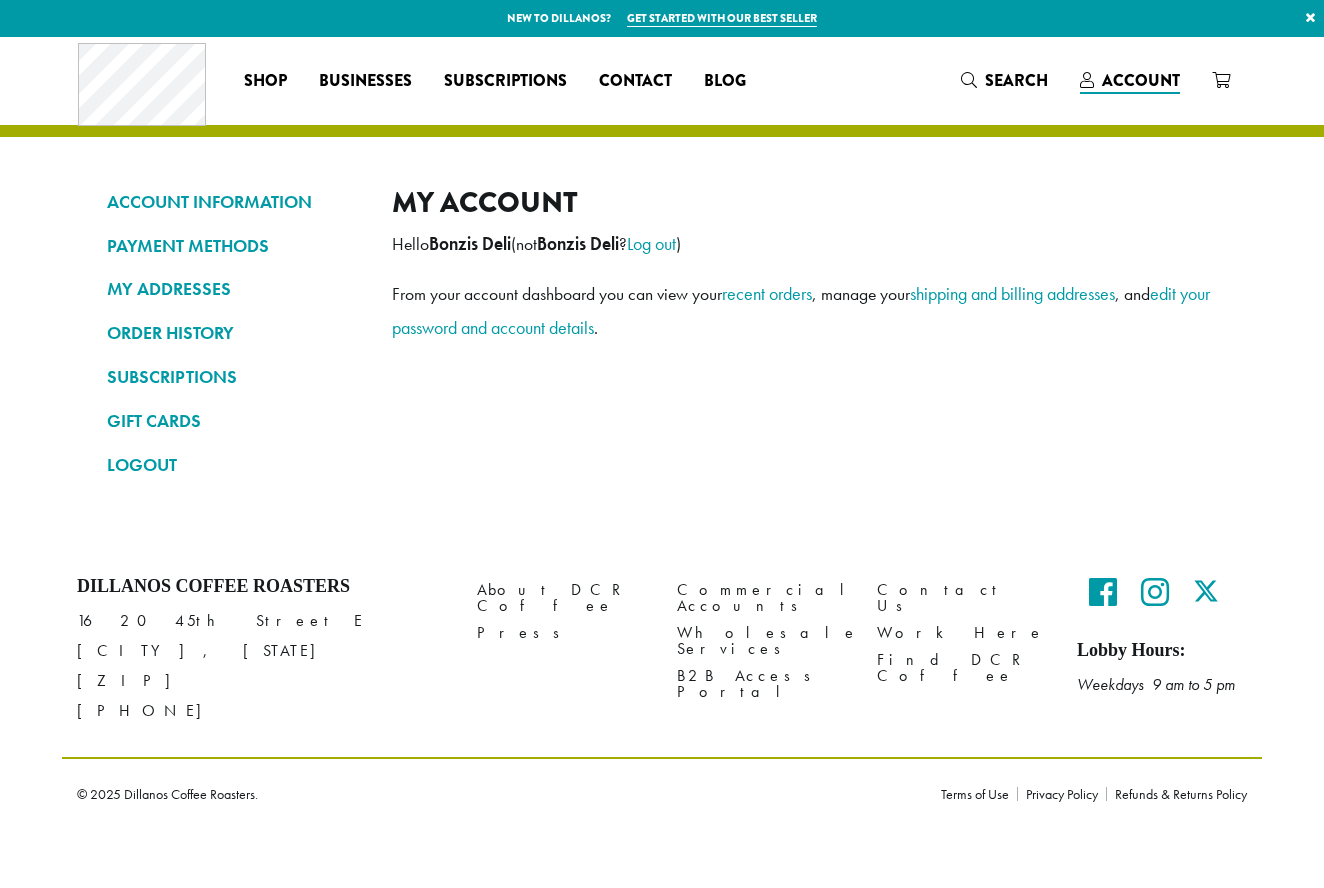 scroll, scrollTop: 0, scrollLeft: 0, axis: both 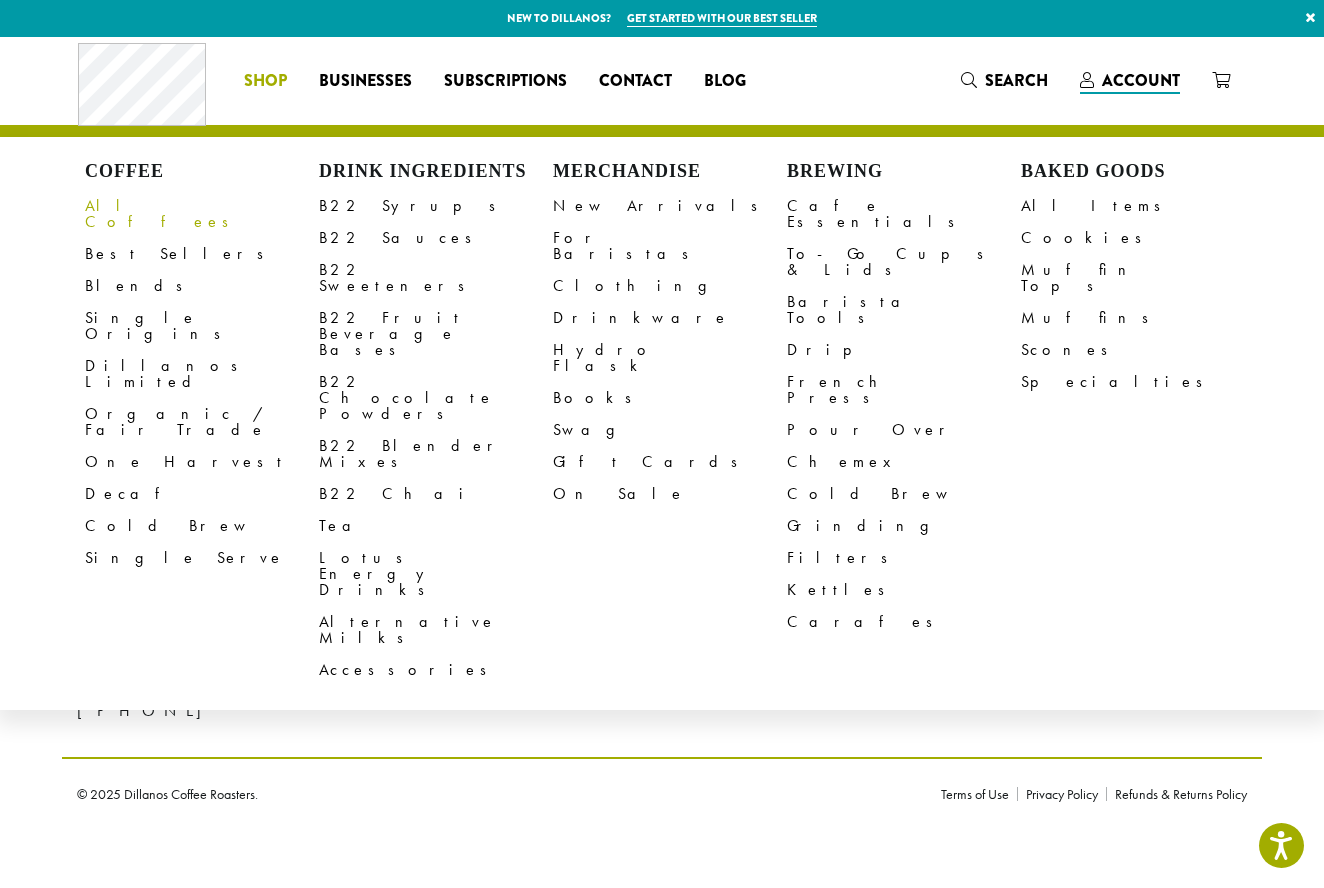click on "All Coffees" at bounding box center [202, 214] 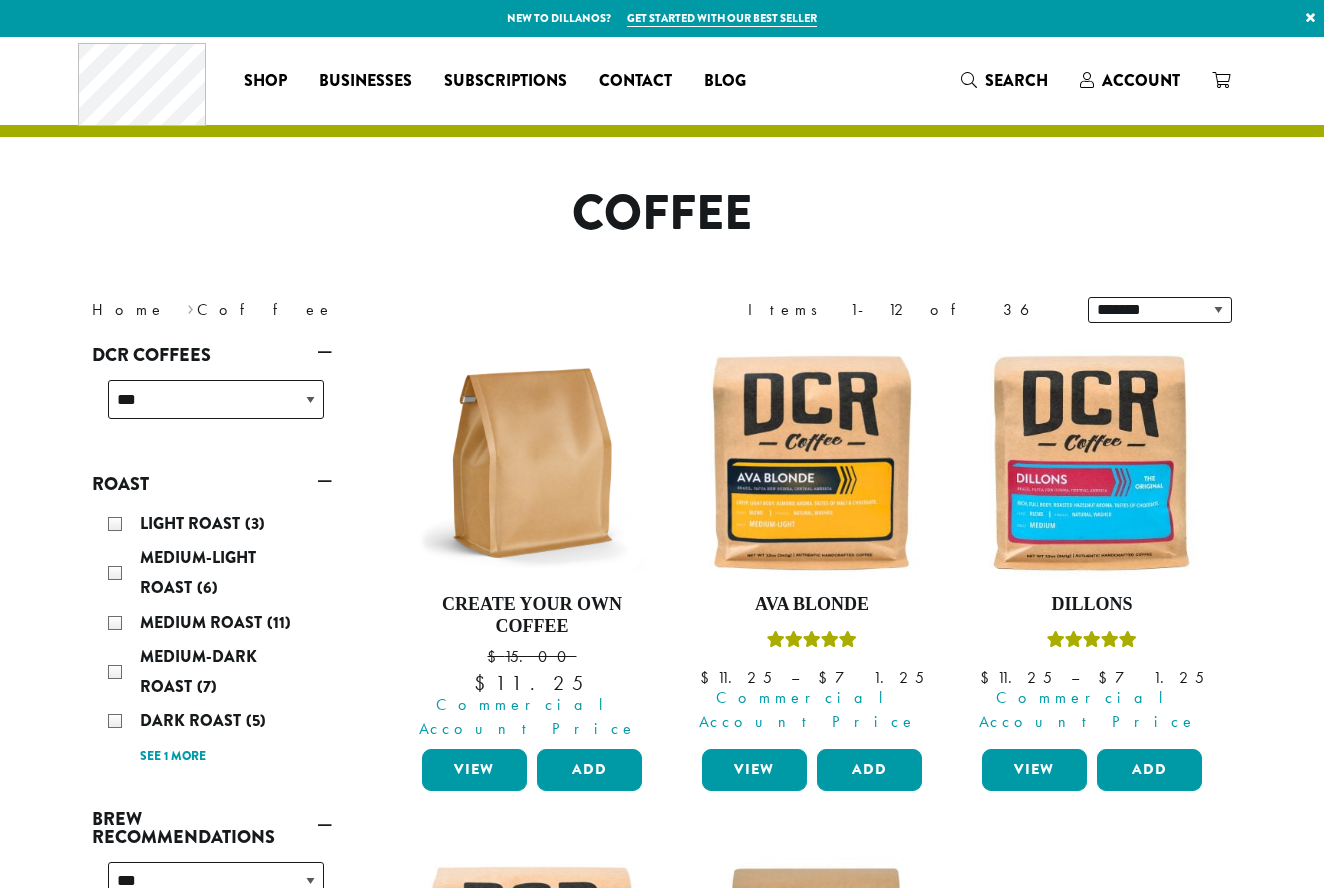 scroll, scrollTop: 0, scrollLeft: 0, axis: both 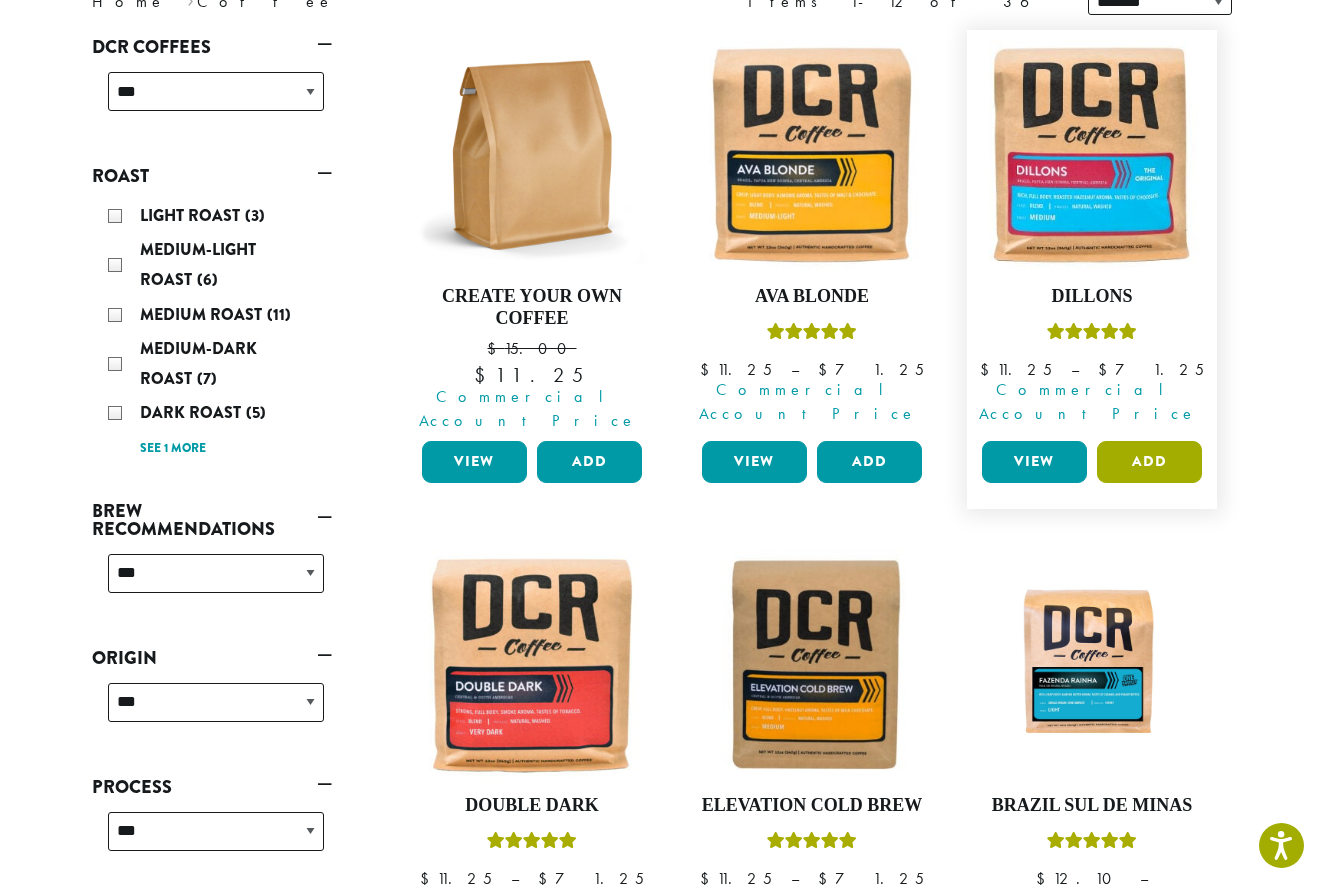 click on "Add" at bounding box center (1149, 462) 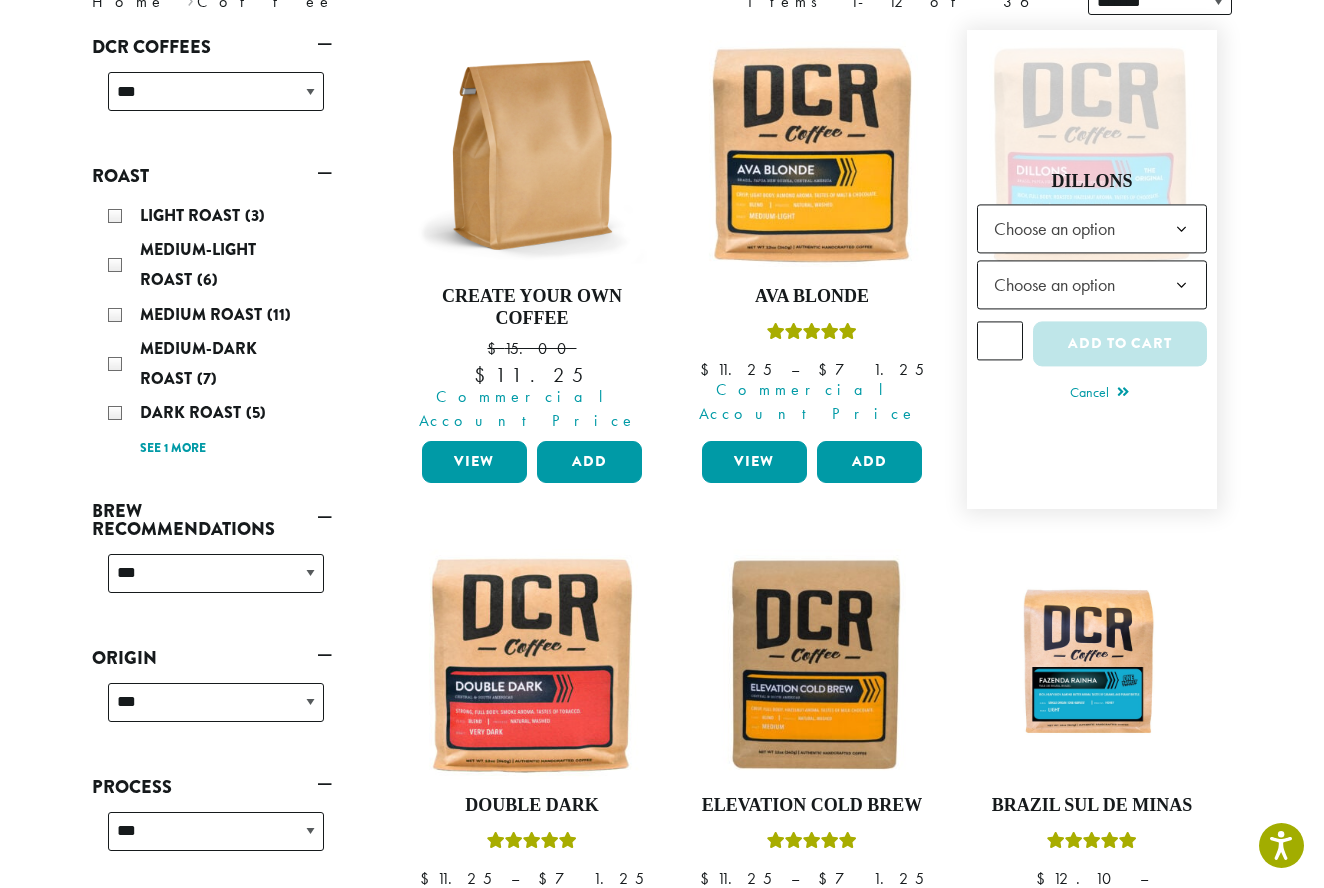 click 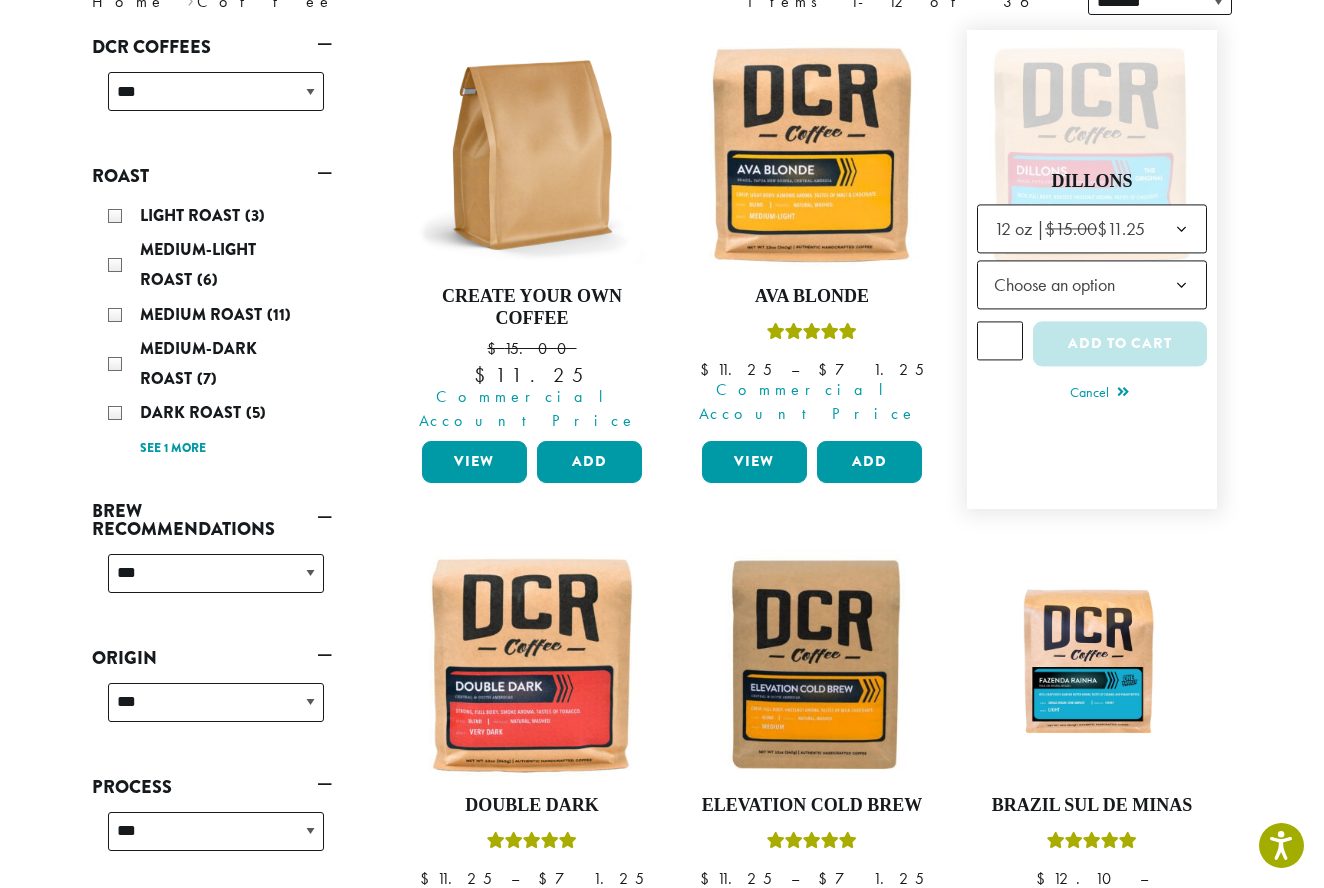 click 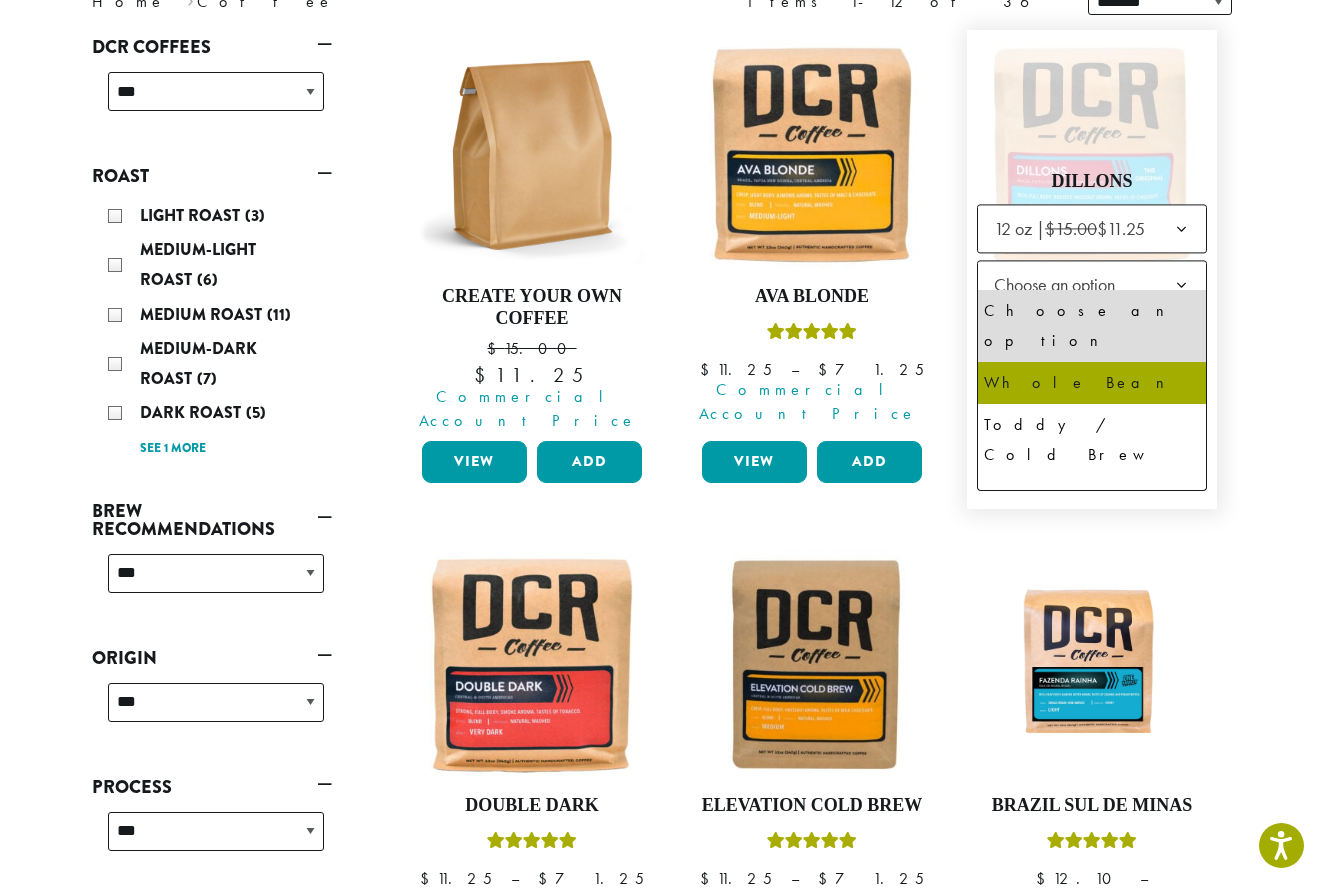 select on "*********" 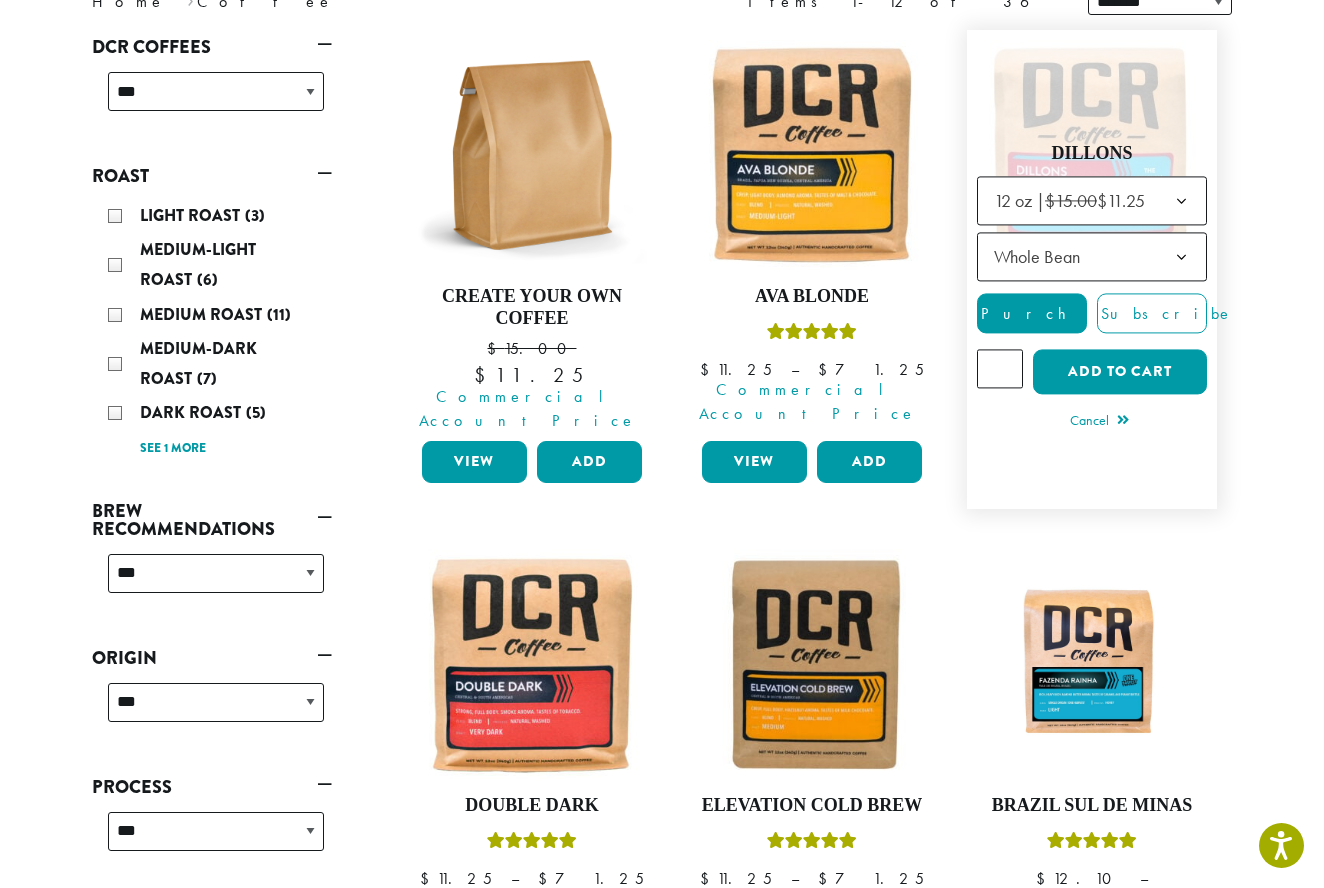 click on "*" 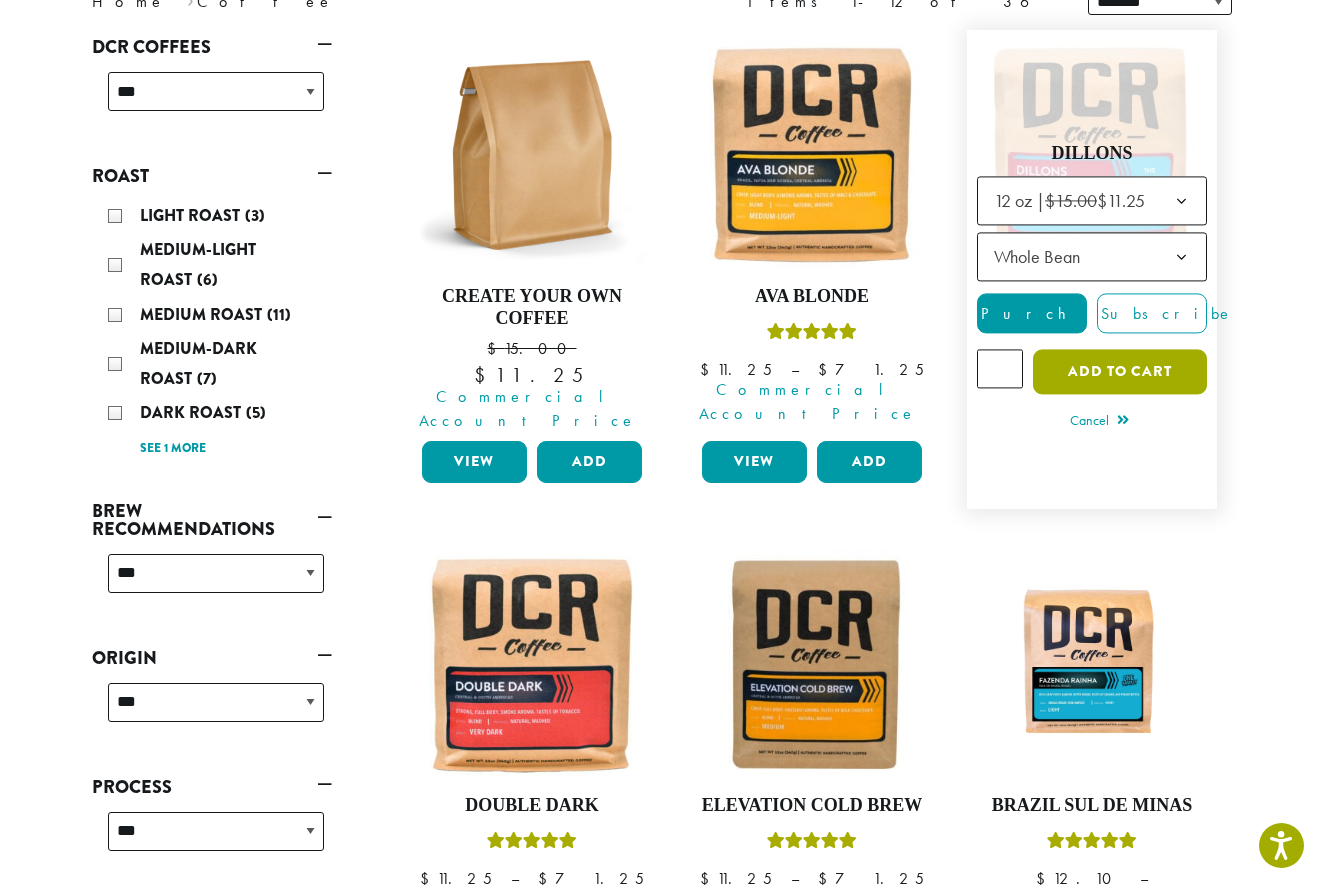 click on "Add to cart" 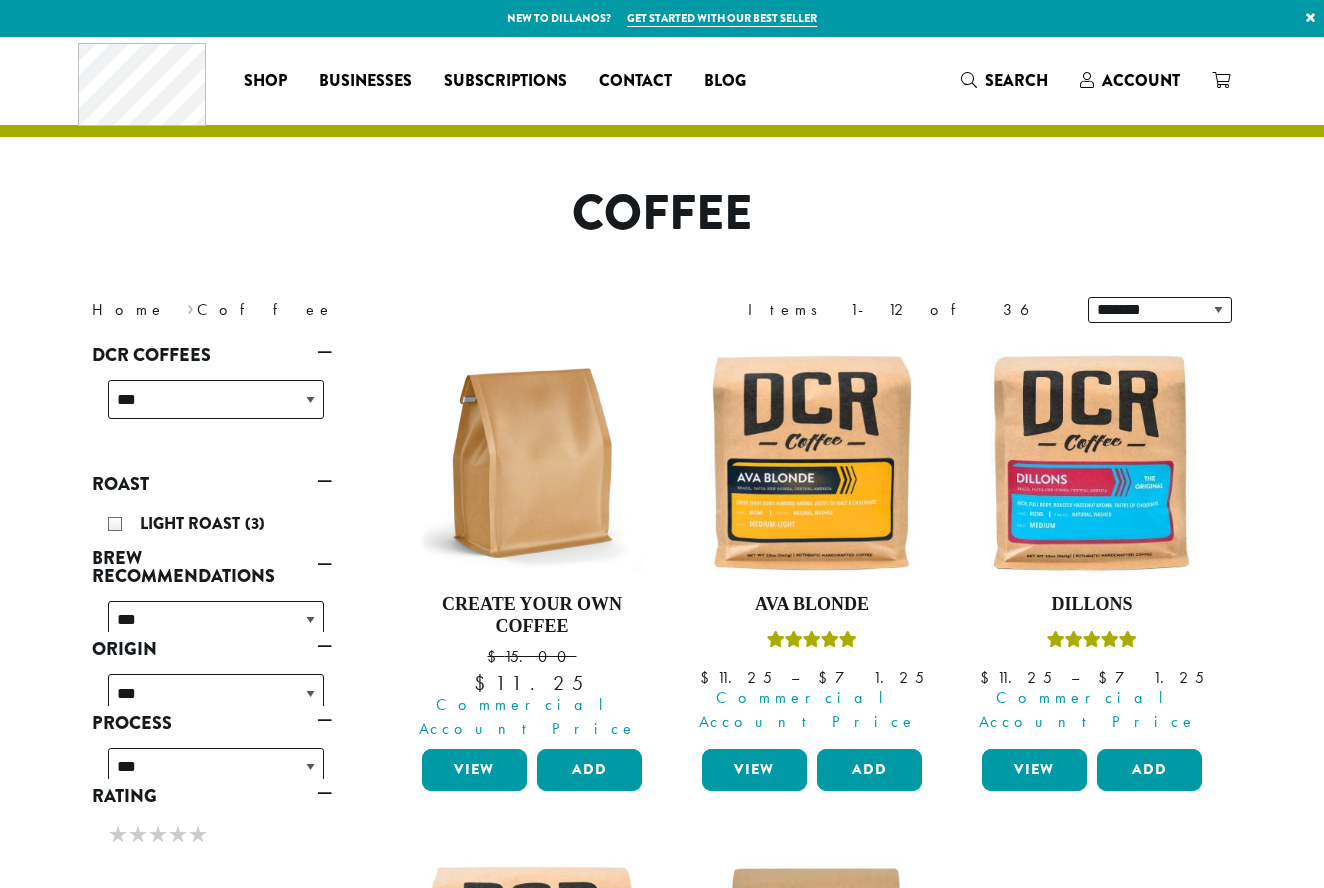 scroll, scrollTop: 0, scrollLeft: 0, axis: both 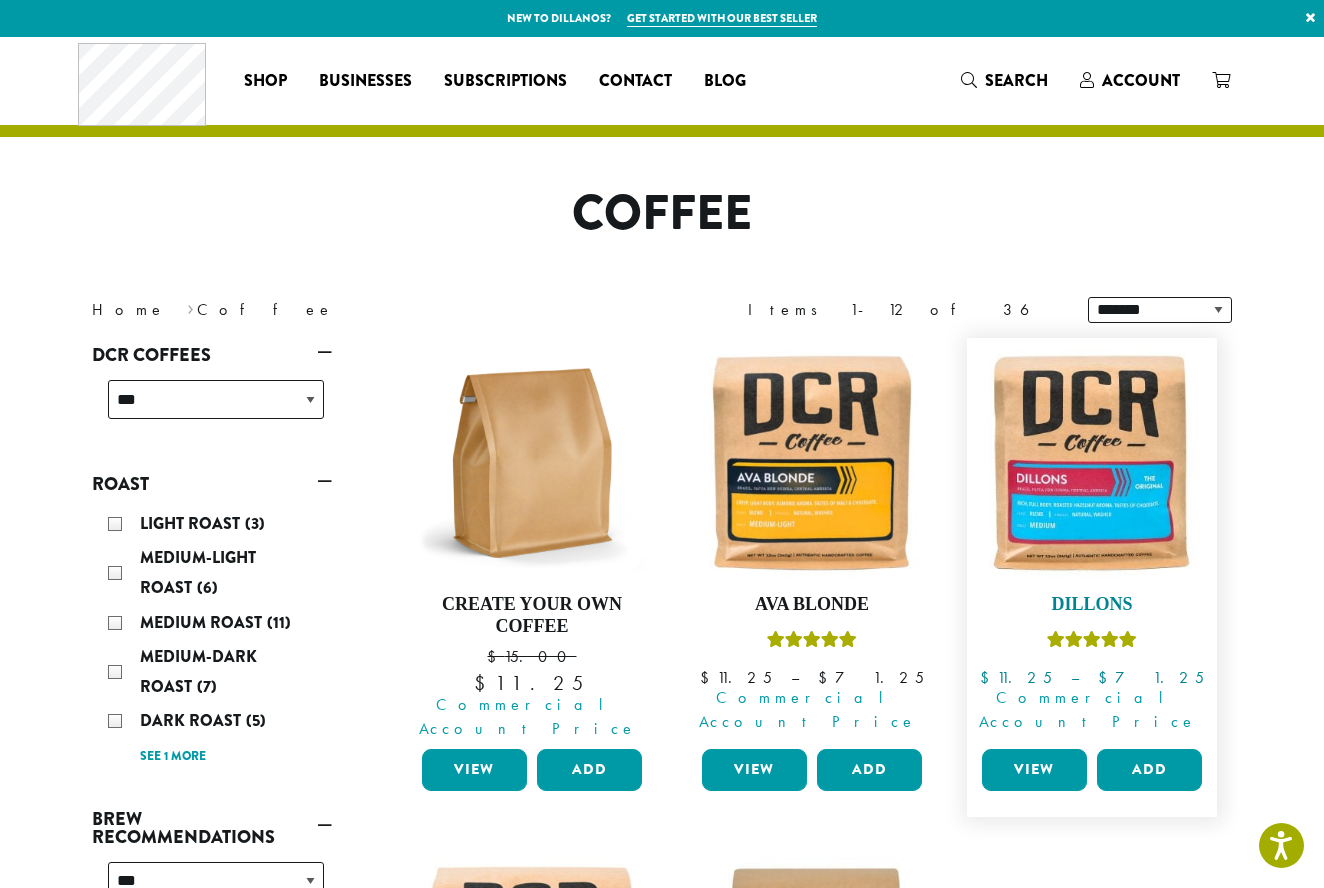 click at bounding box center (1092, 463) 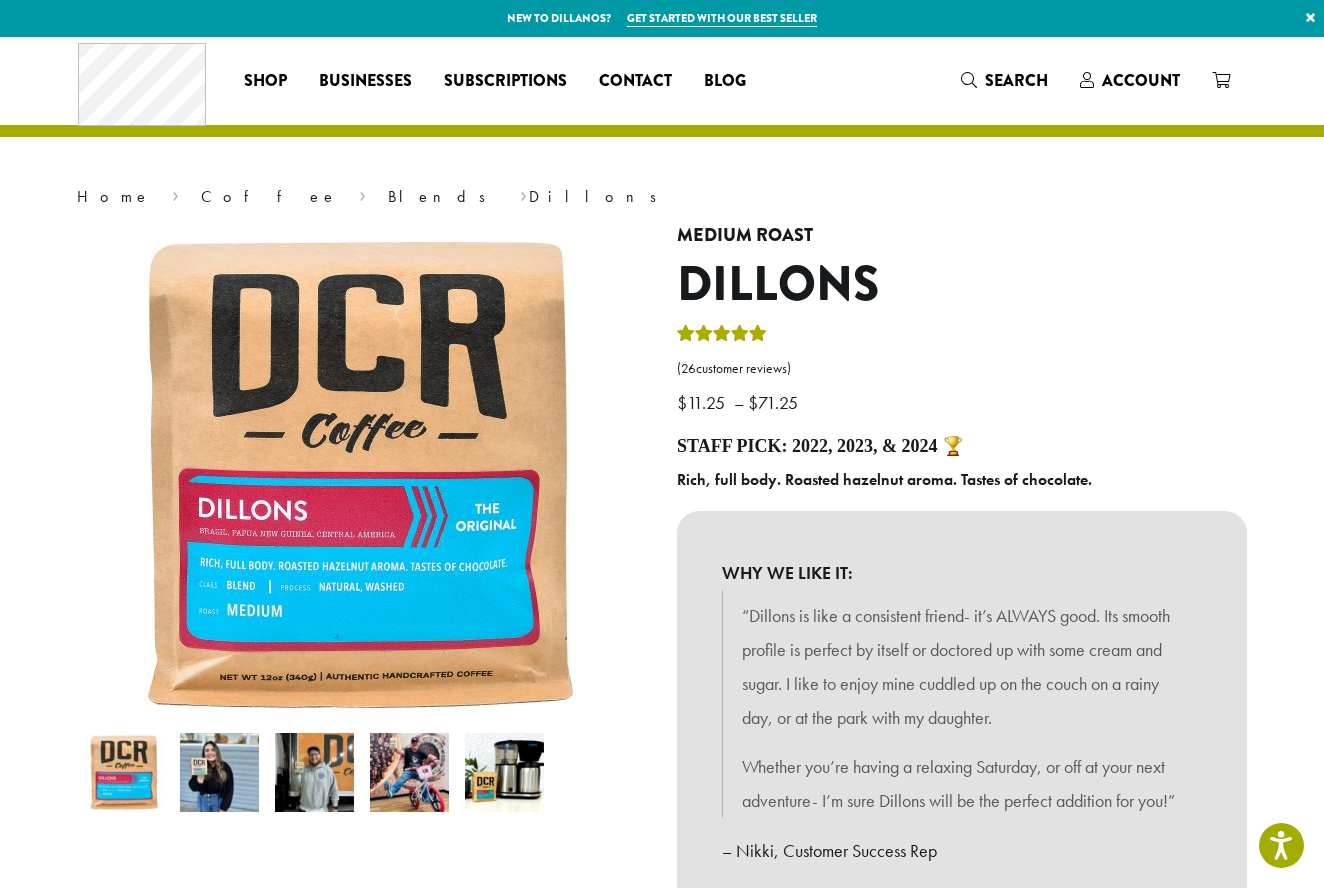 scroll, scrollTop: -19, scrollLeft: 0, axis: vertical 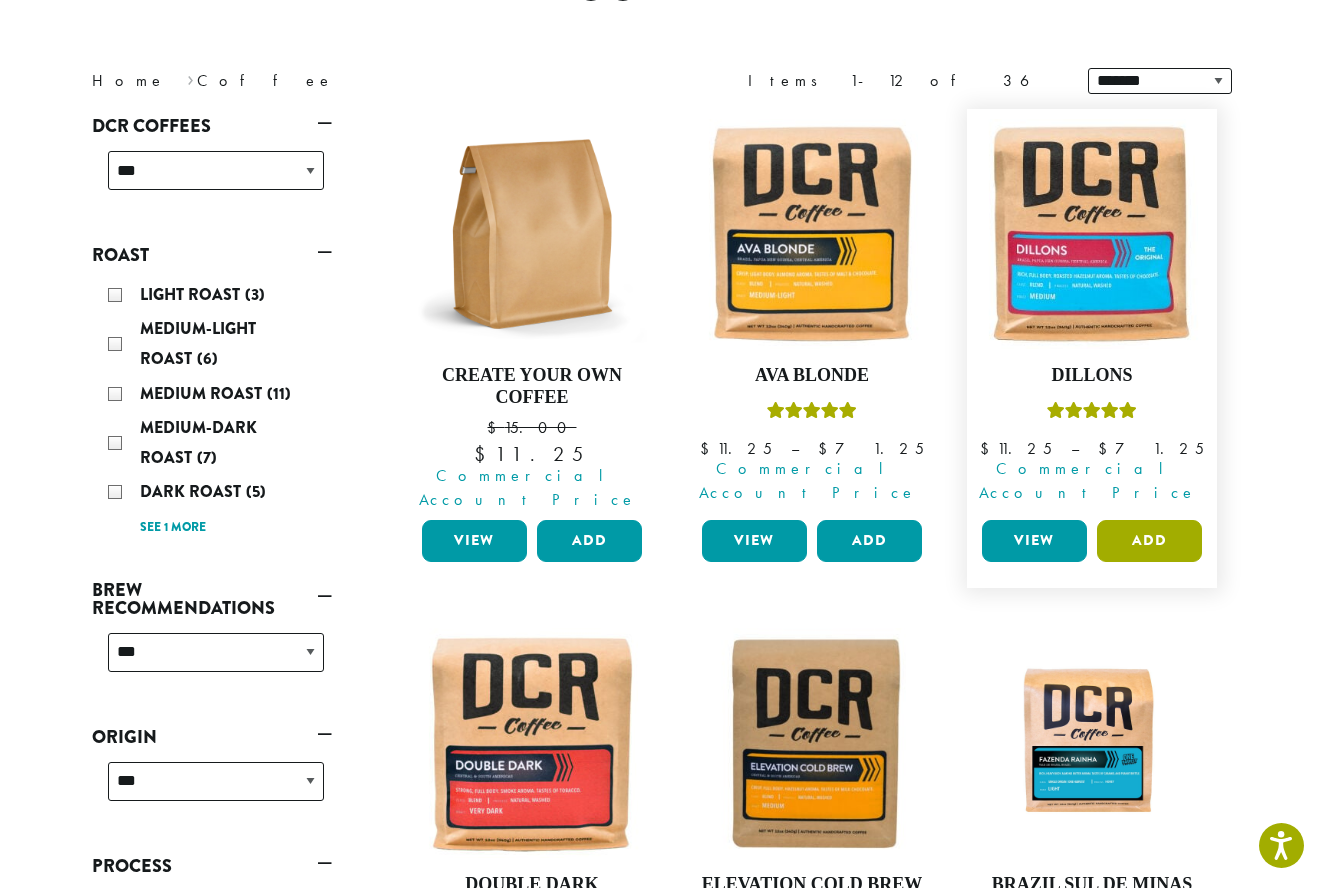 click on "Add" at bounding box center (1149, 541) 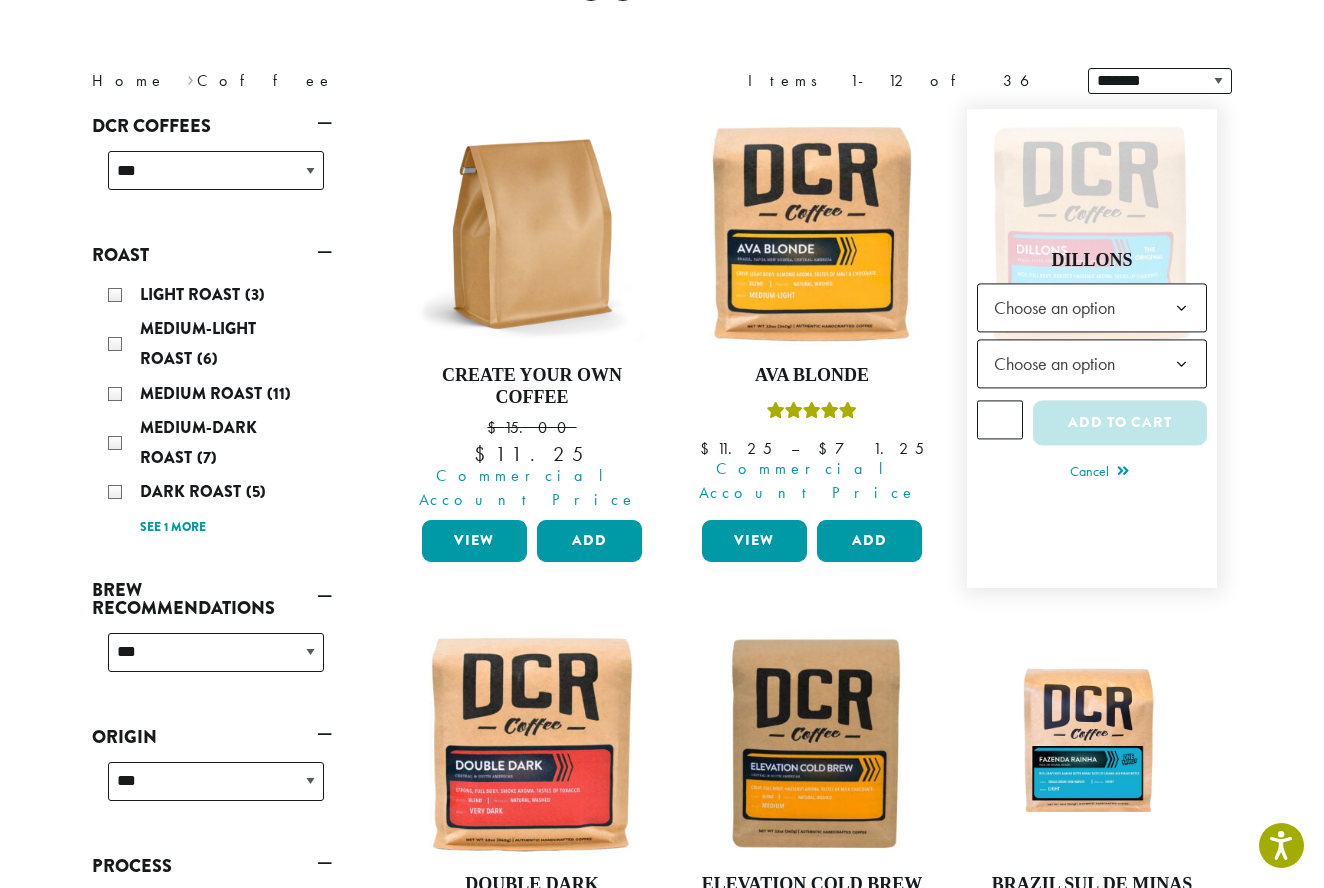 click 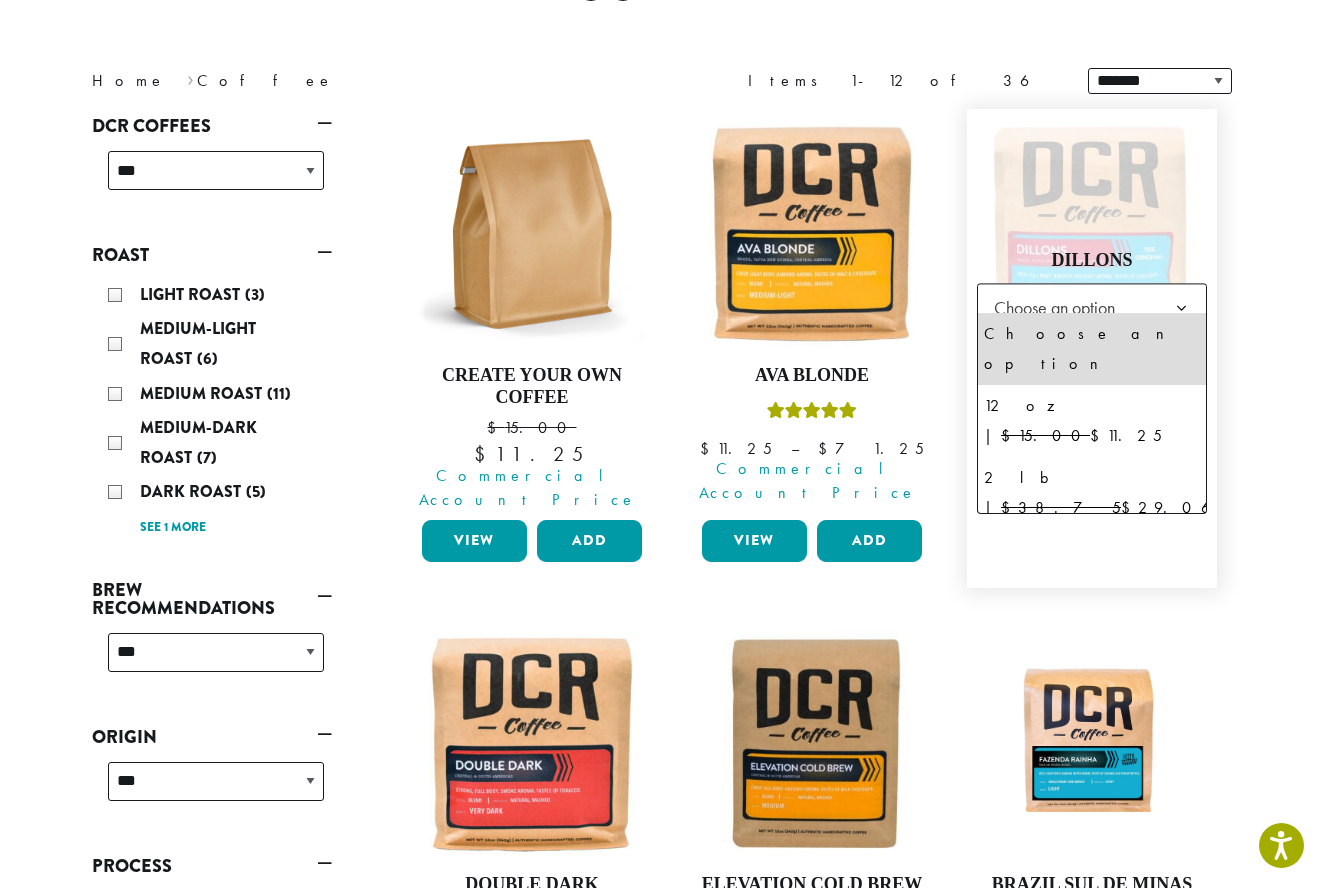click on "Dillons
$ 11.25   –   $ 71.25 Price range: $11.25 through $71.25
Commercial Account Price" at bounding box center (1092, 348) 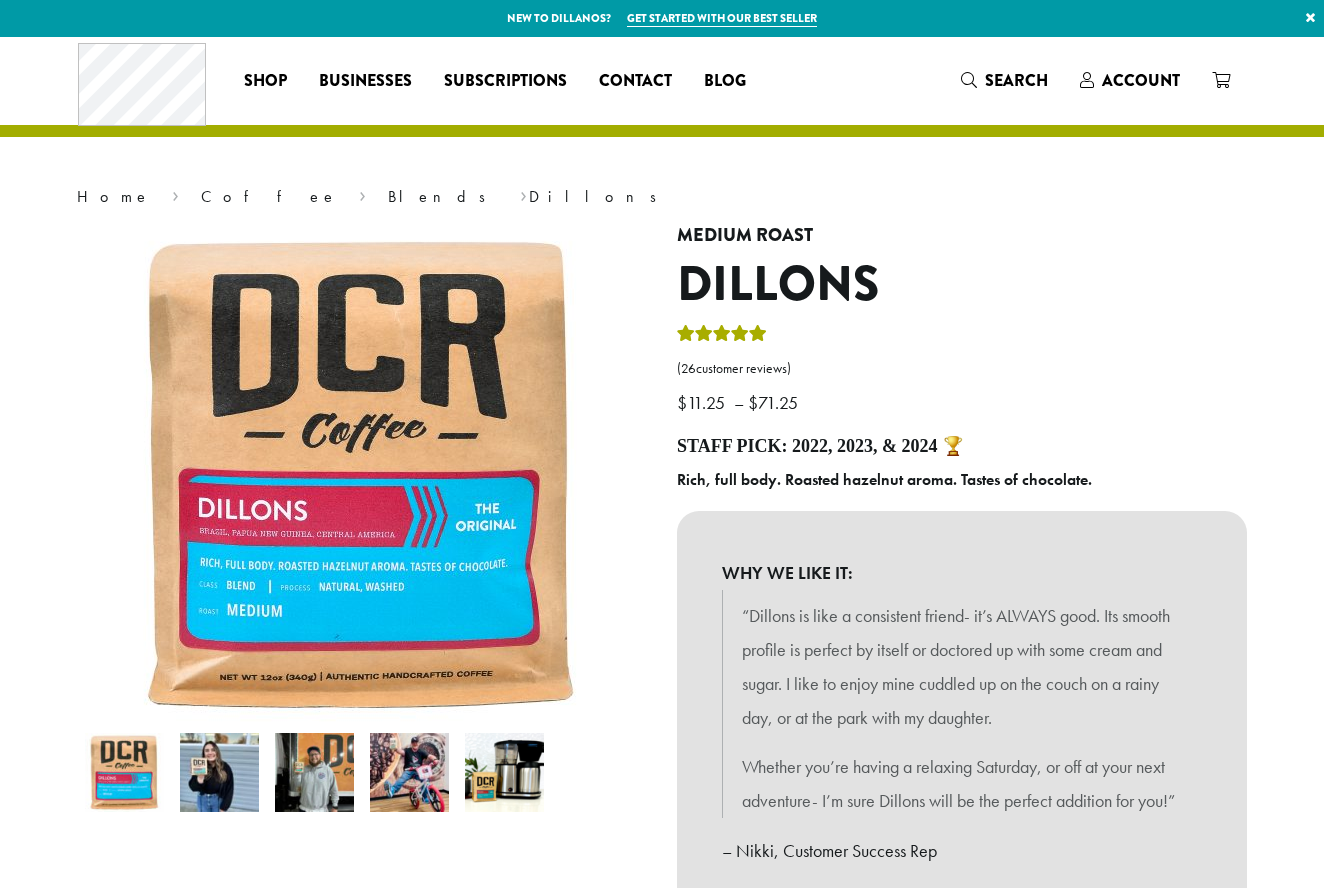 scroll, scrollTop: 0, scrollLeft: 0, axis: both 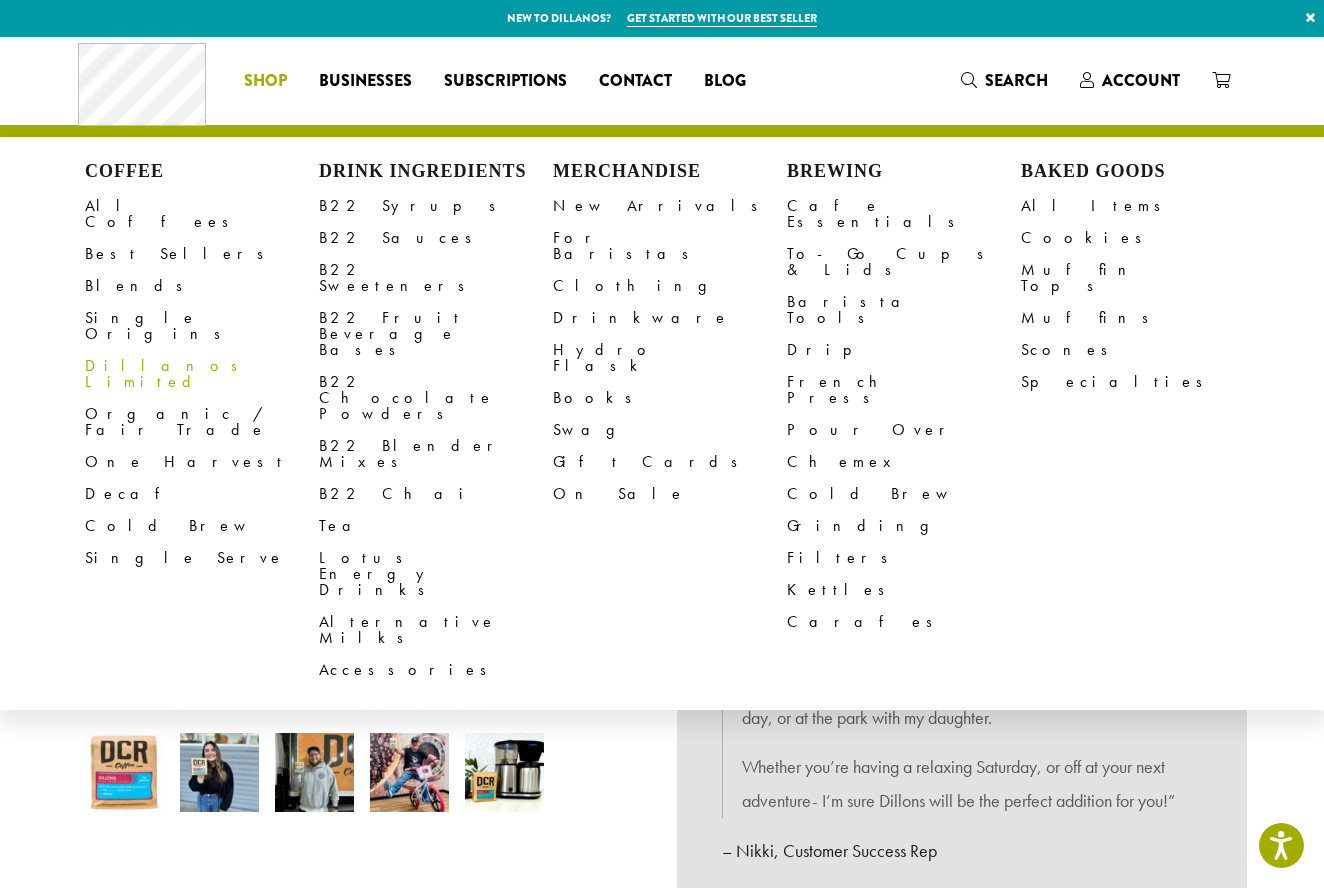 click on "Dillanos Limited" at bounding box center [202, 374] 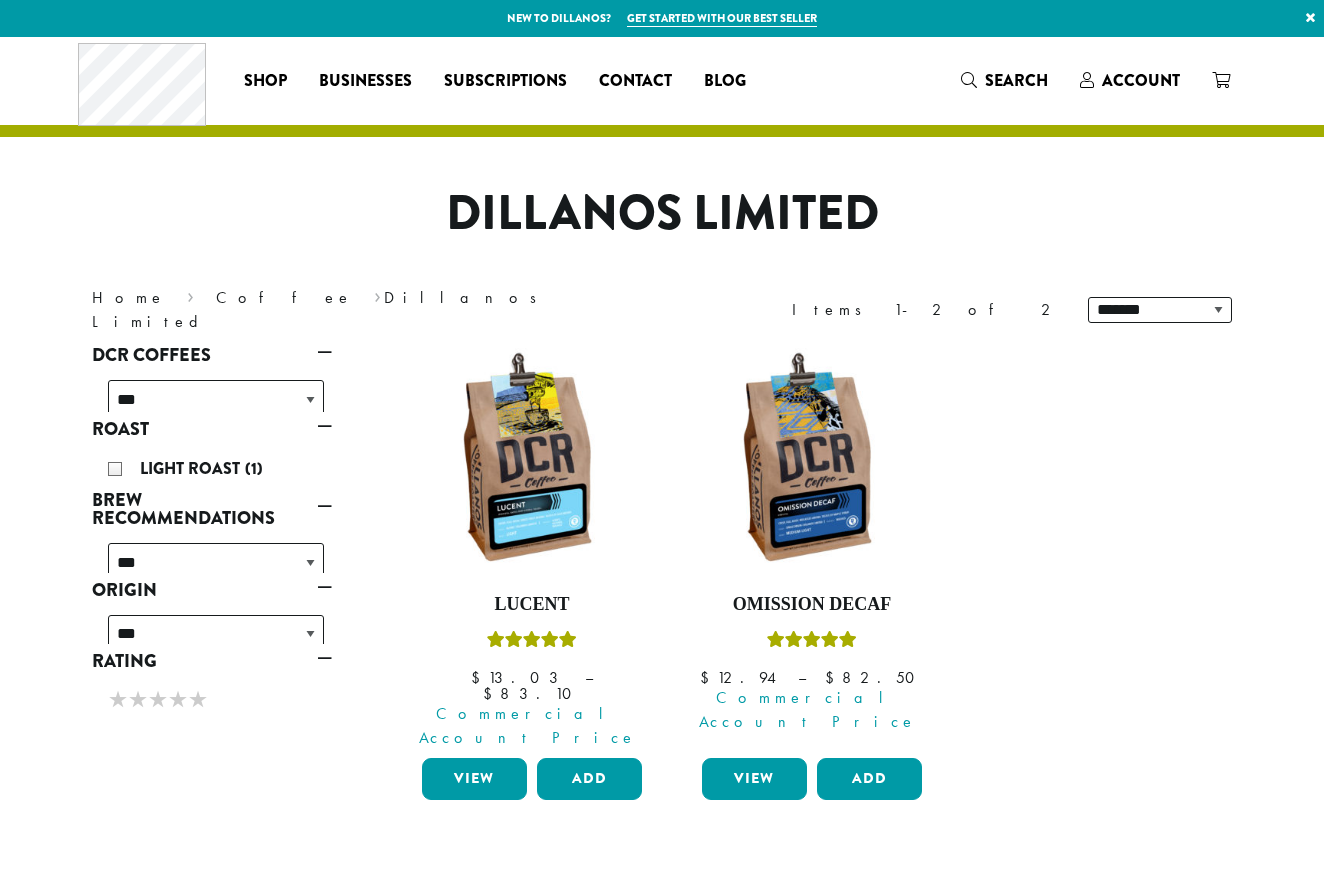 scroll, scrollTop: 0, scrollLeft: 0, axis: both 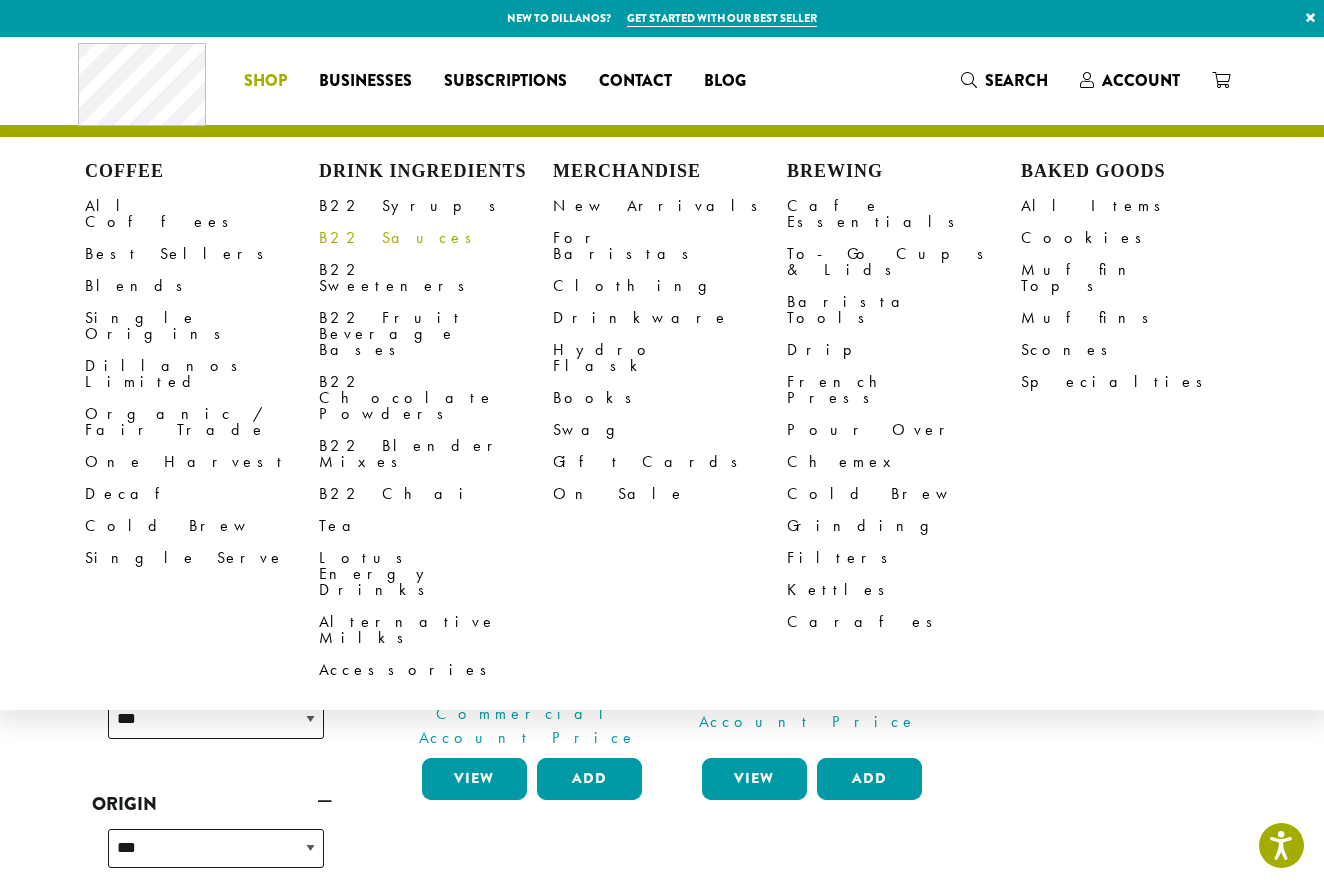 click on "B22 Sauces" at bounding box center (436, 238) 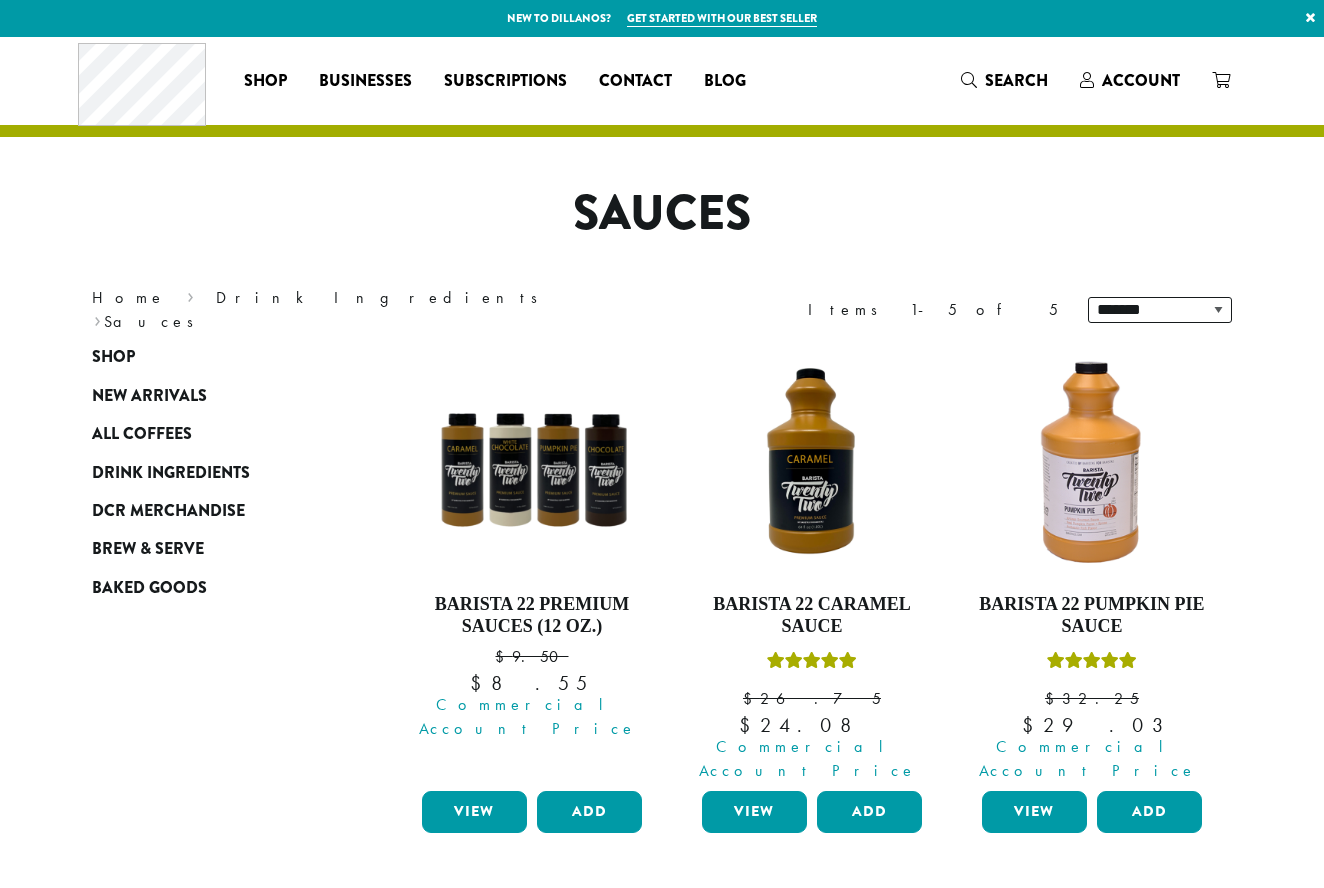 scroll, scrollTop: 0, scrollLeft: 0, axis: both 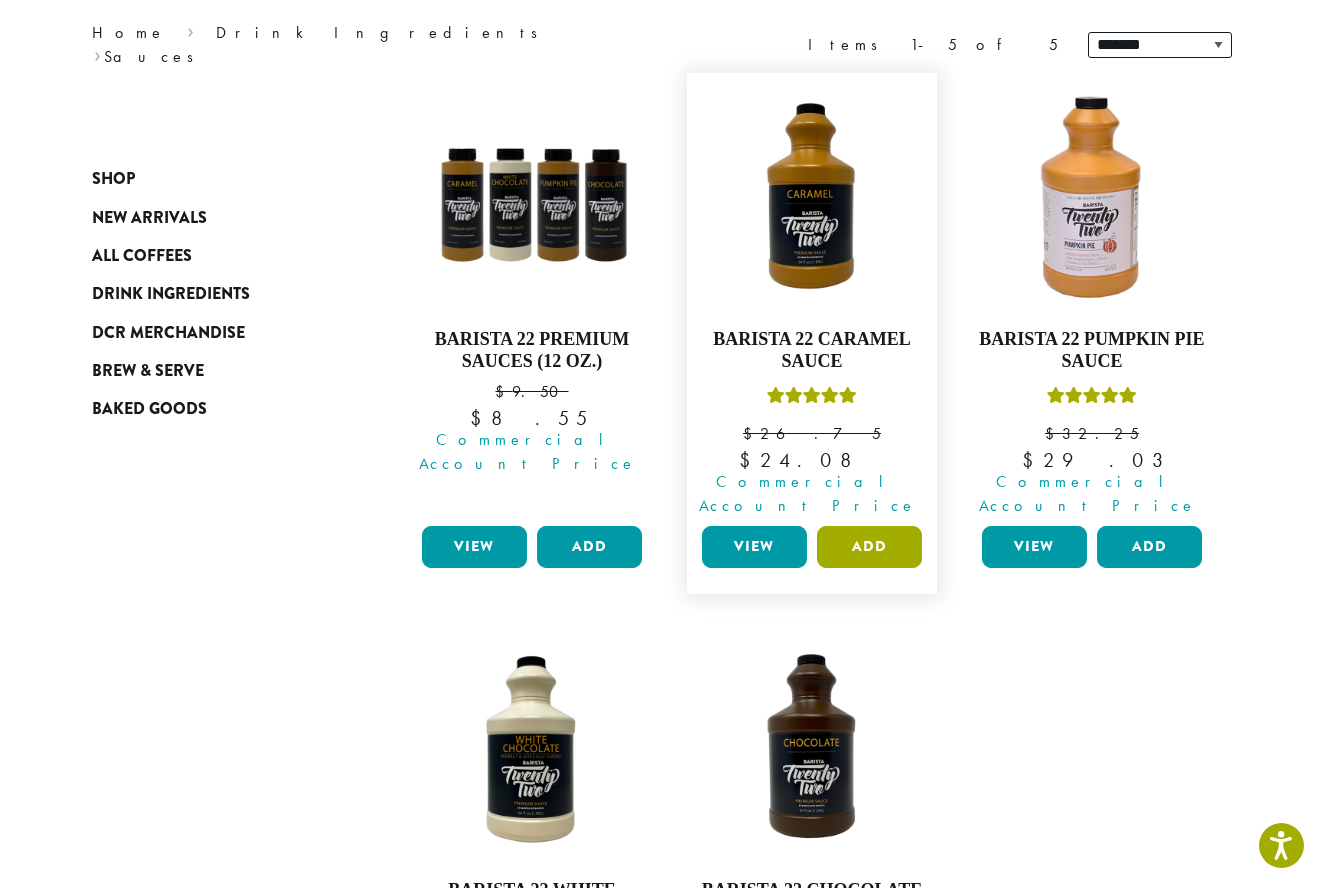 click on "Add" at bounding box center (869, 547) 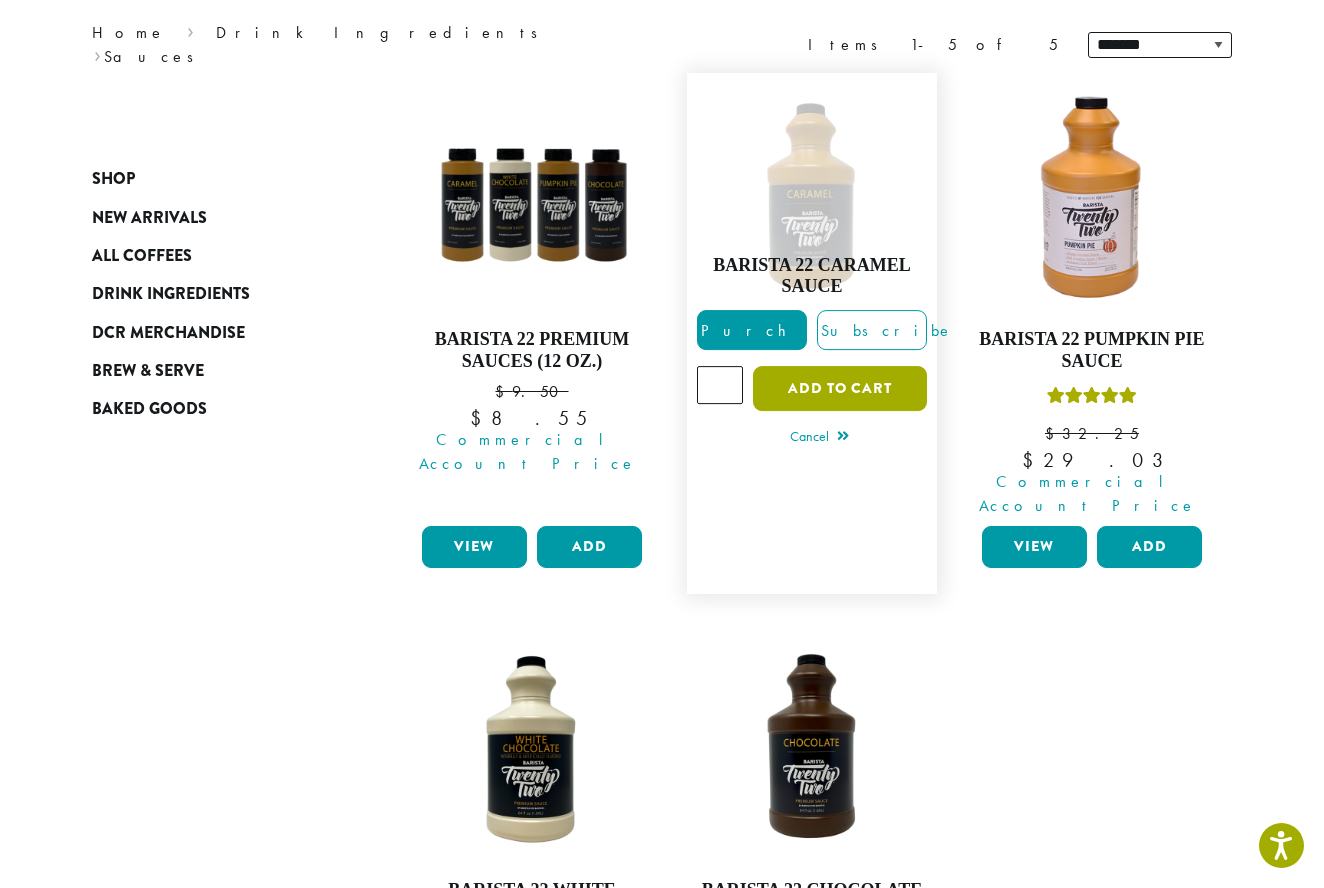 click on "Add to cart" at bounding box center (840, 388) 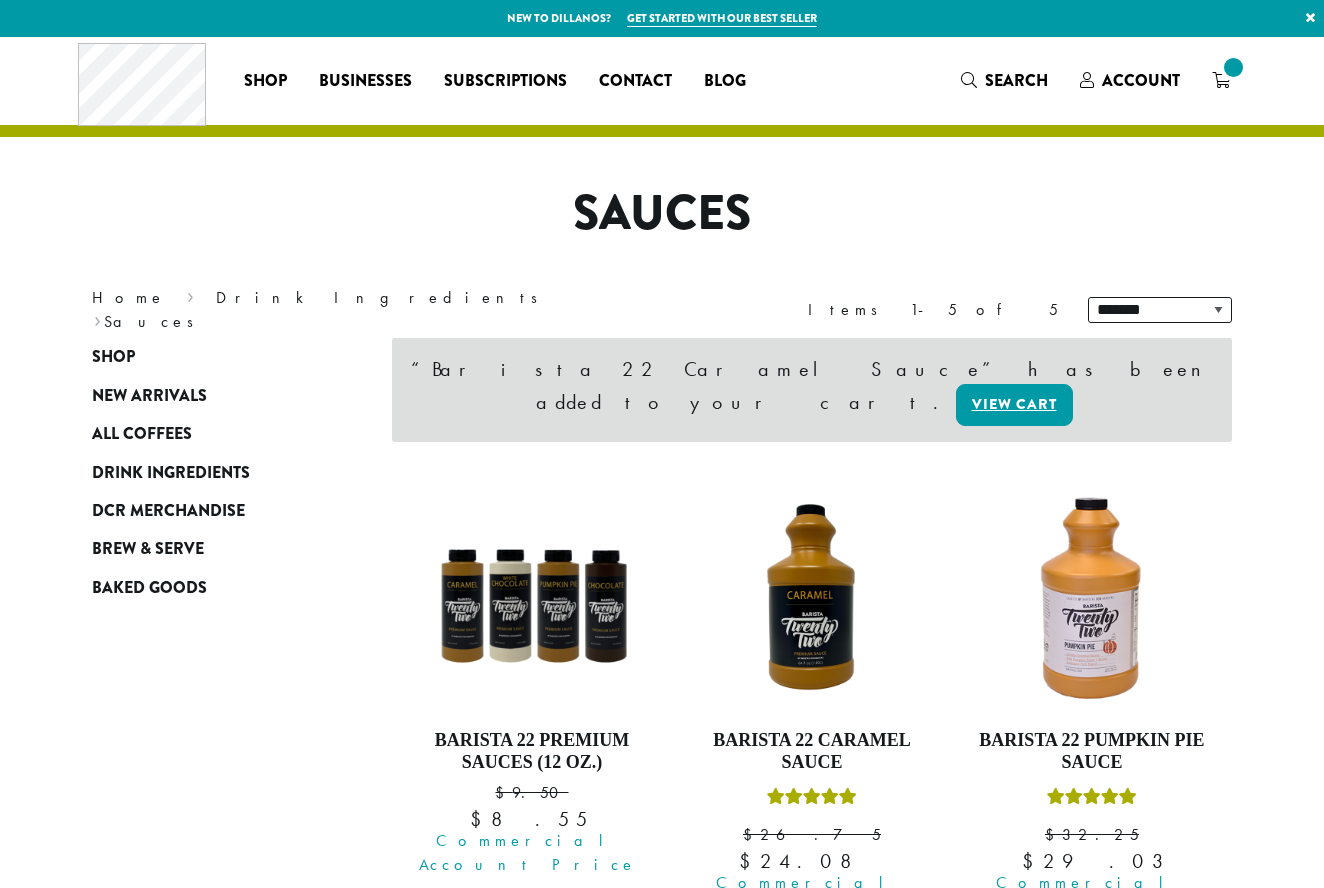 scroll, scrollTop: 0, scrollLeft: 0, axis: both 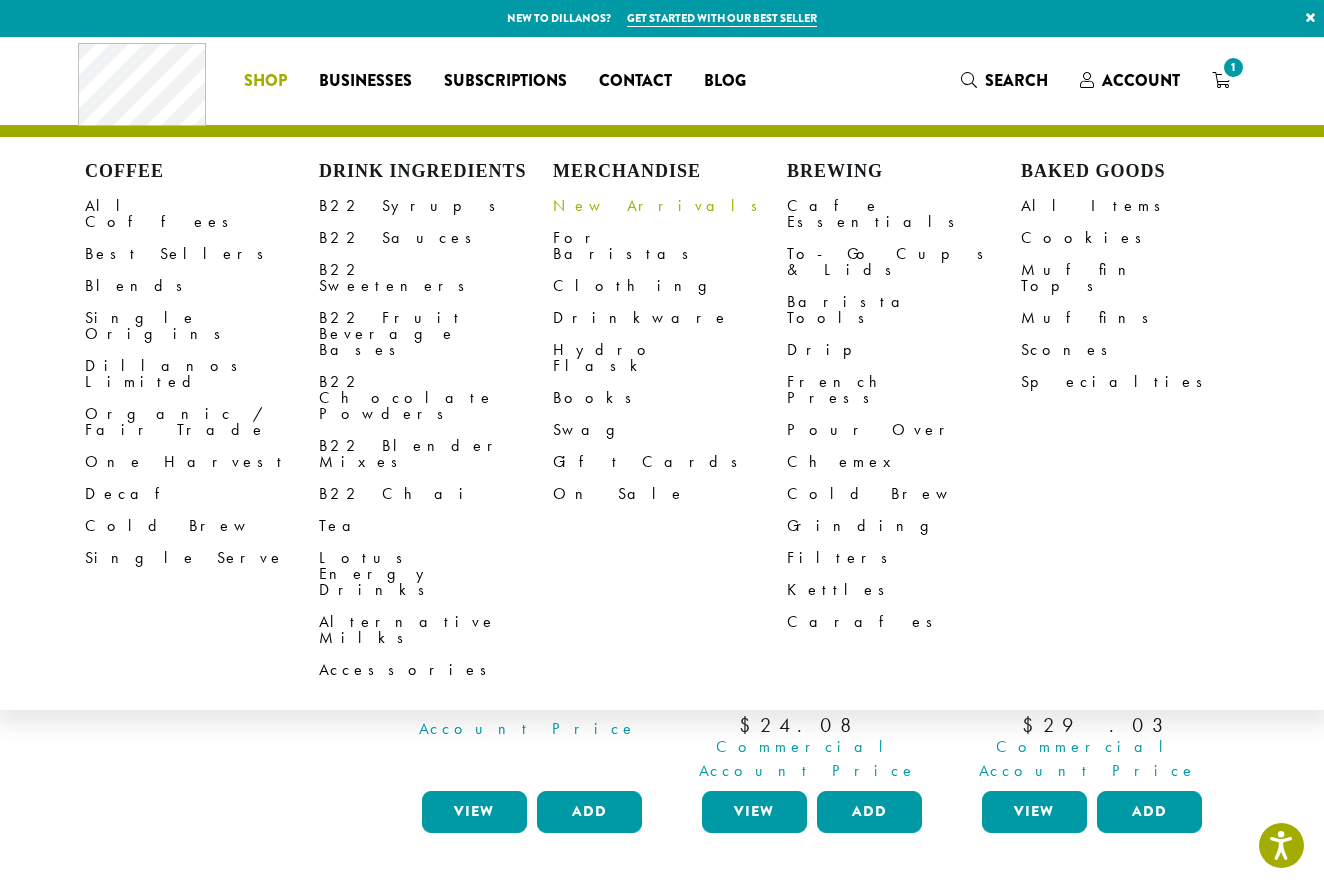 click on "New Arrivals" at bounding box center (670, 206) 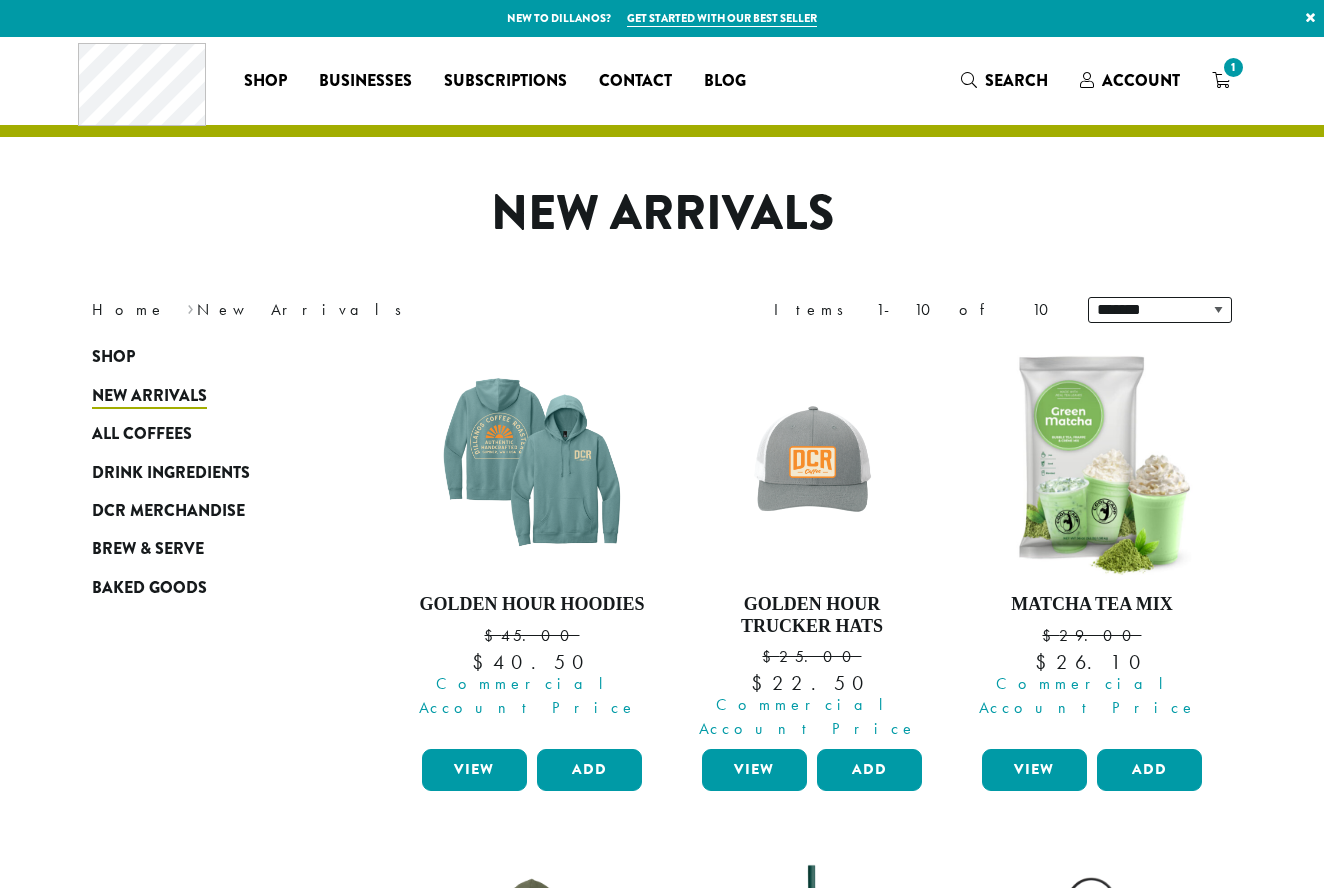 scroll, scrollTop: 0, scrollLeft: 0, axis: both 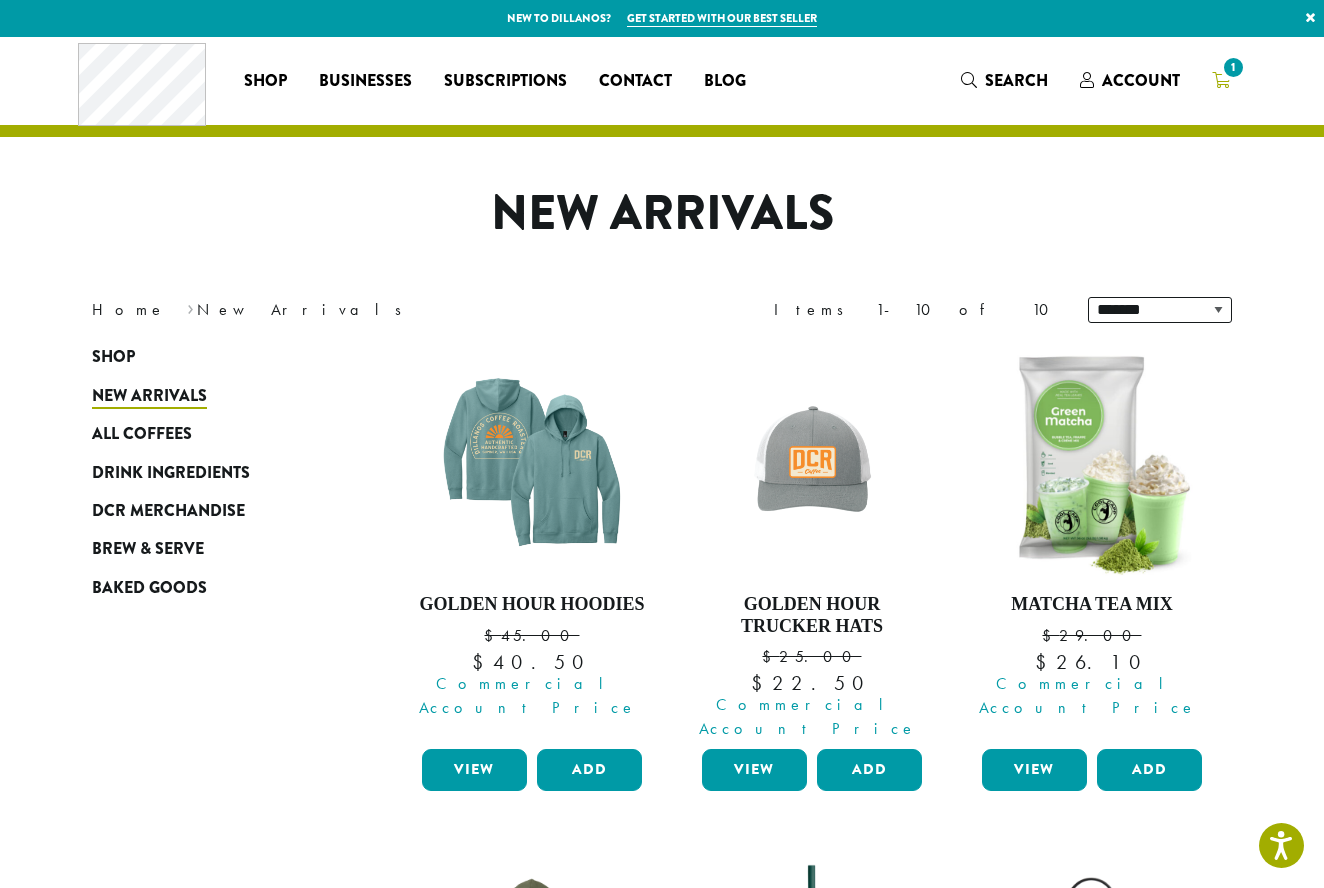 click on "1" at bounding box center [1221, 80] 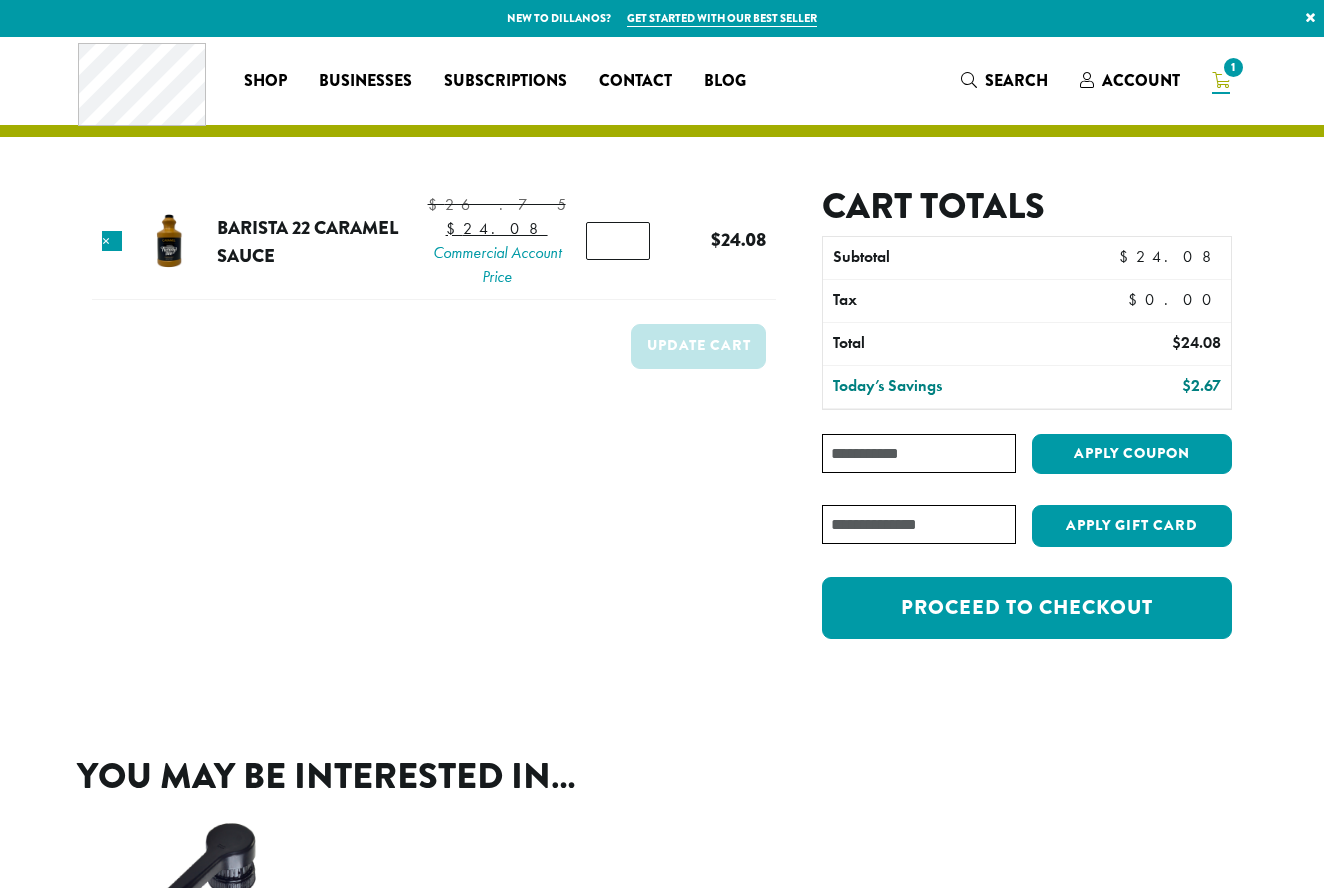 scroll, scrollTop: 0, scrollLeft: 0, axis: both 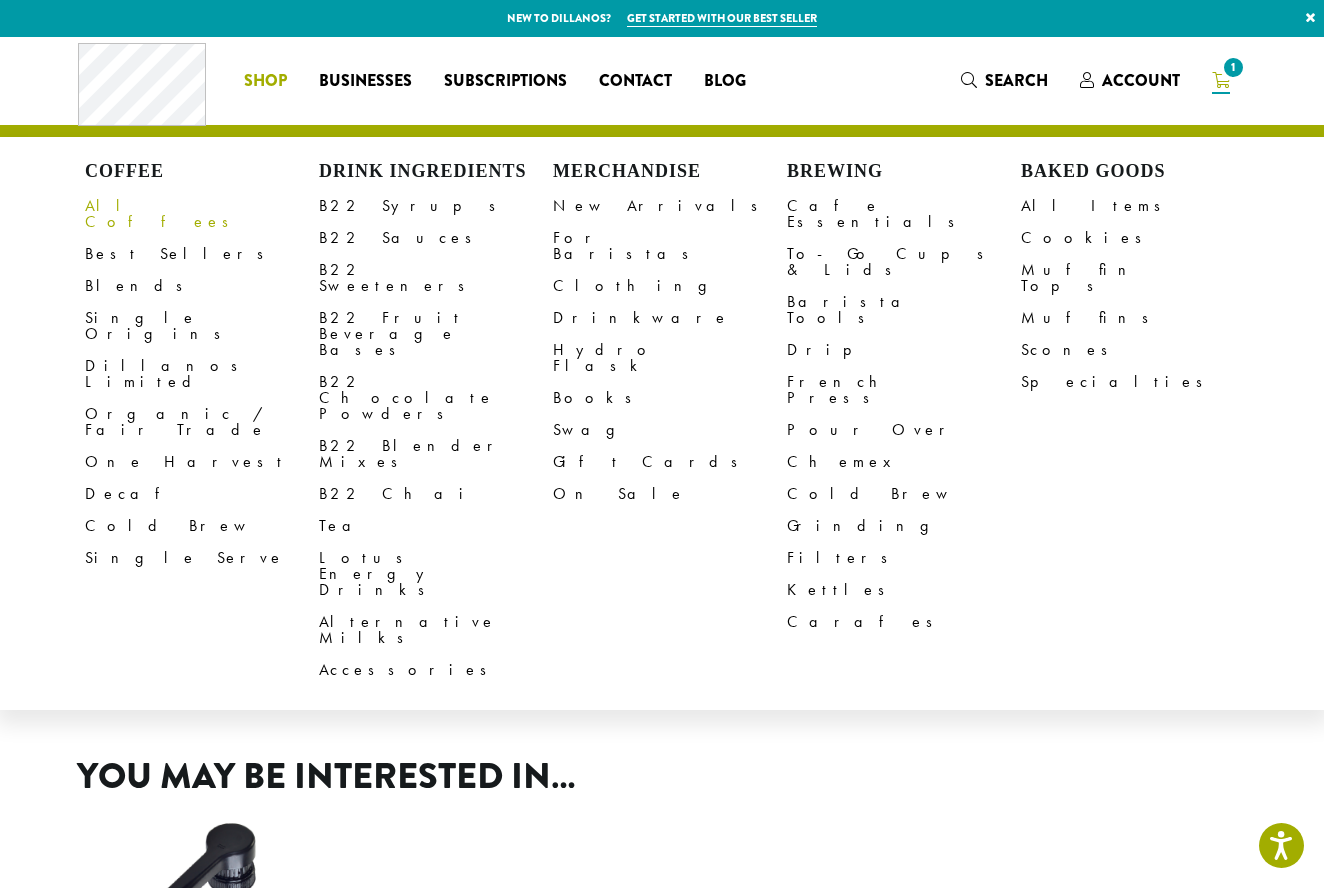 click on "All Coffees" at bounding box center [202, 214] 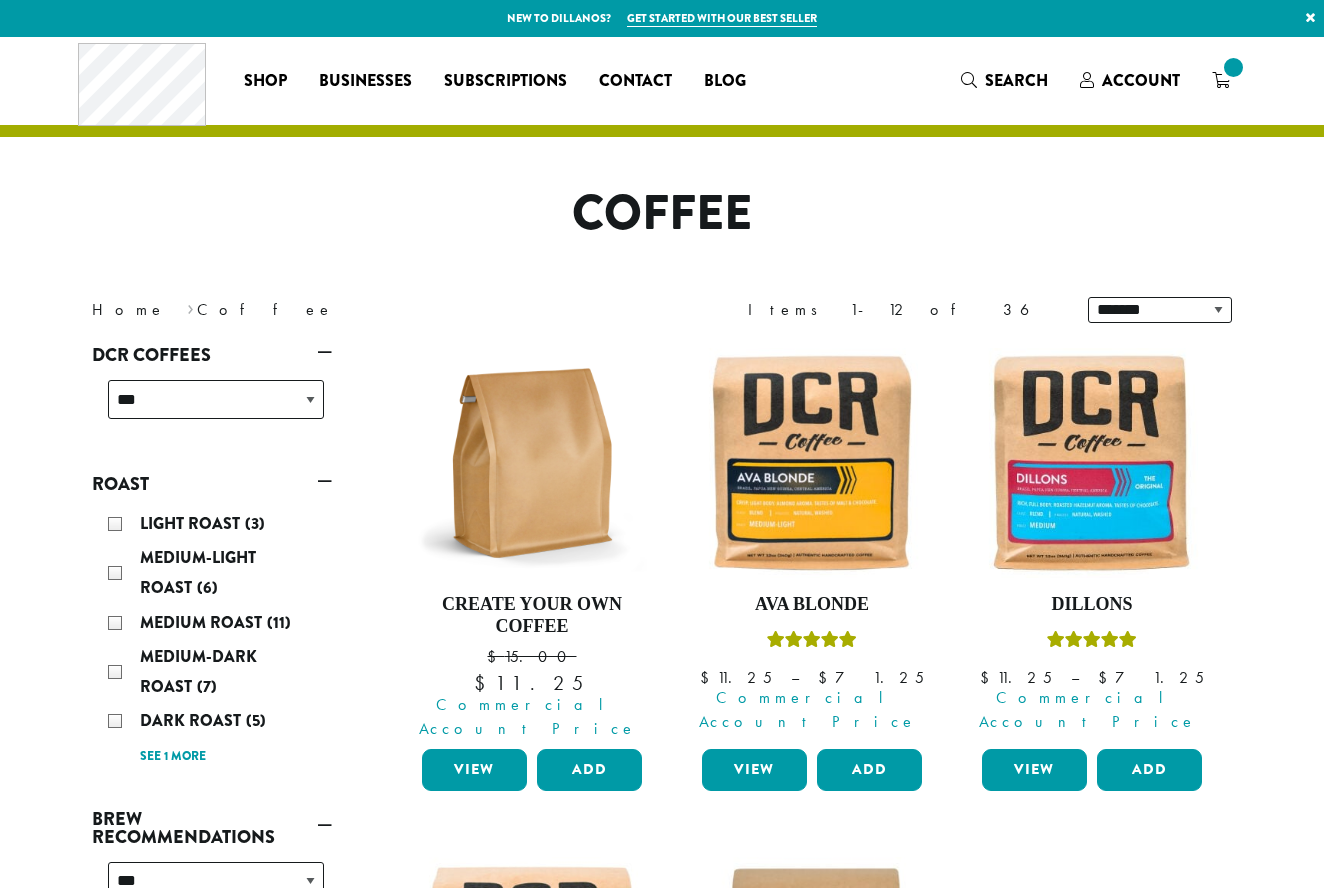 scroll, scrollTop: 0, scrollLeft: 0, axis: both 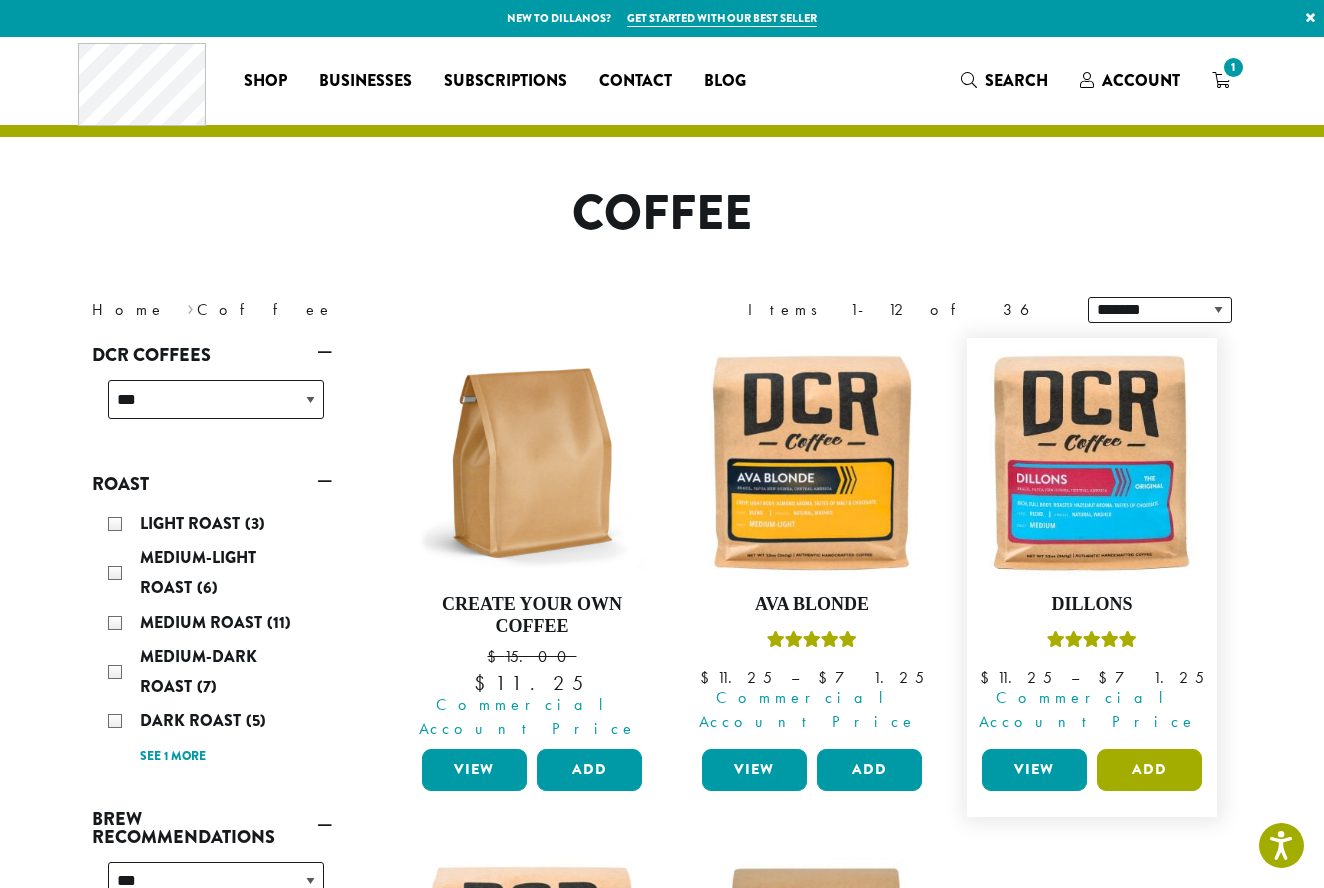 click on "Add" at bounding box center [1149, 770] 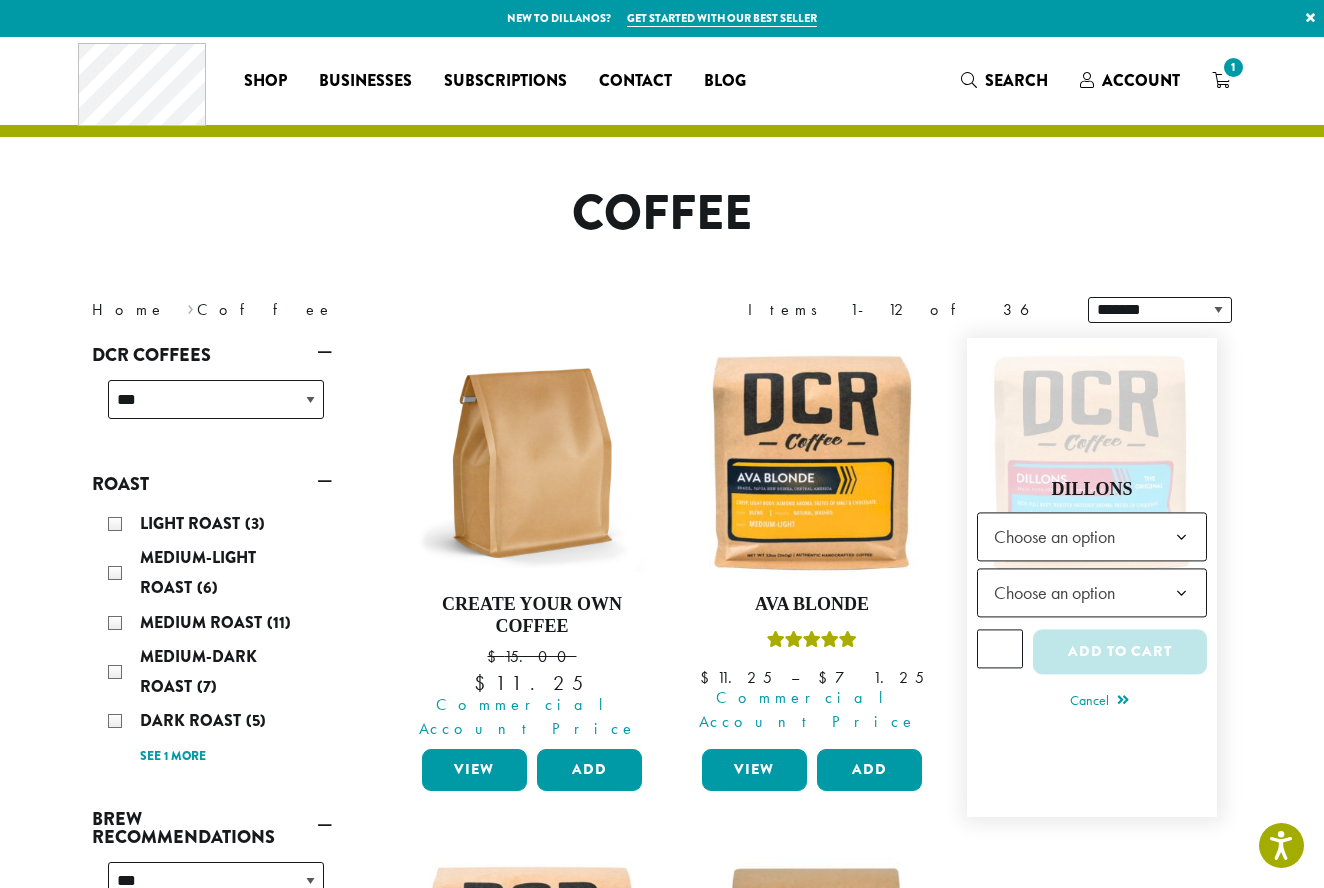 click 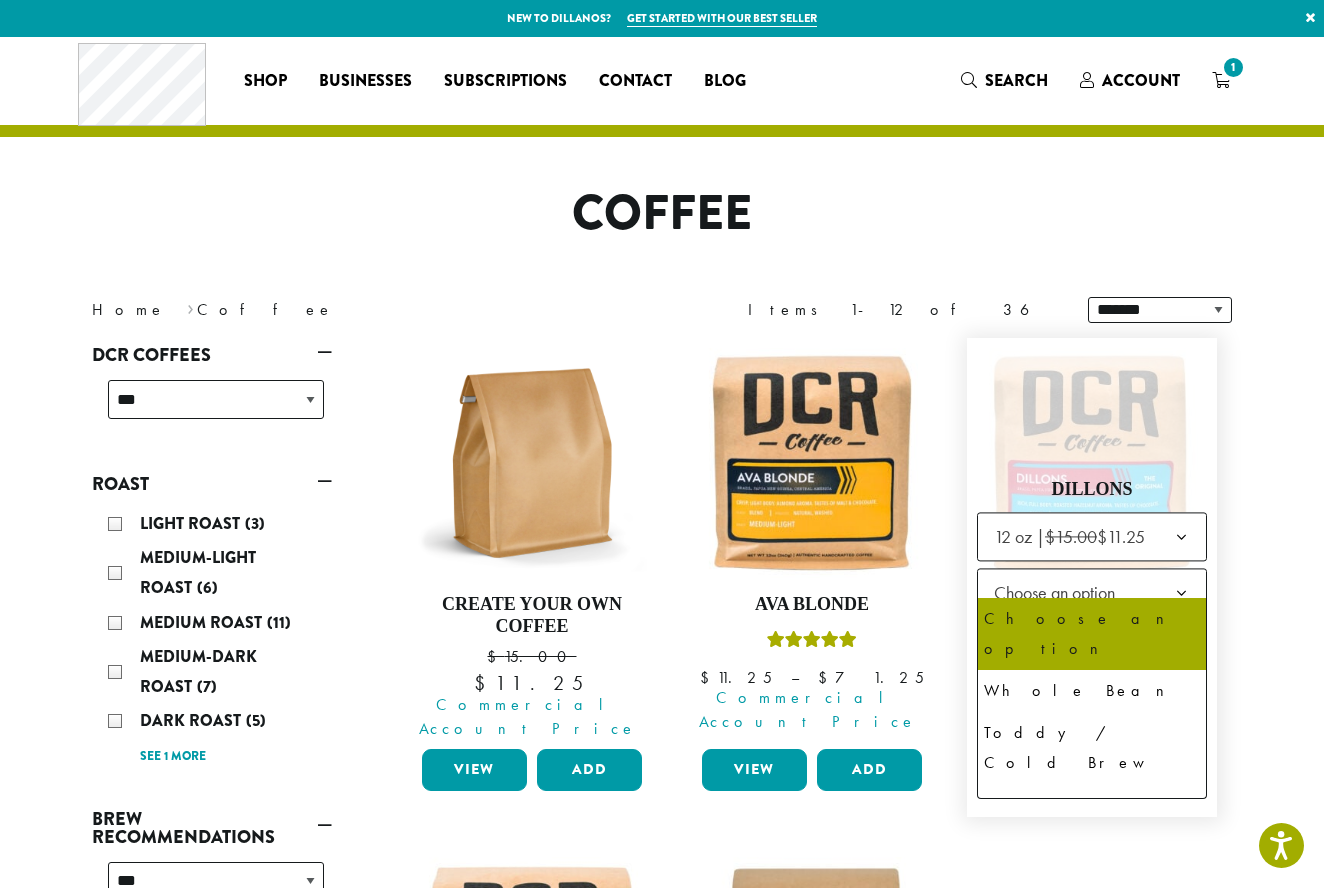 click 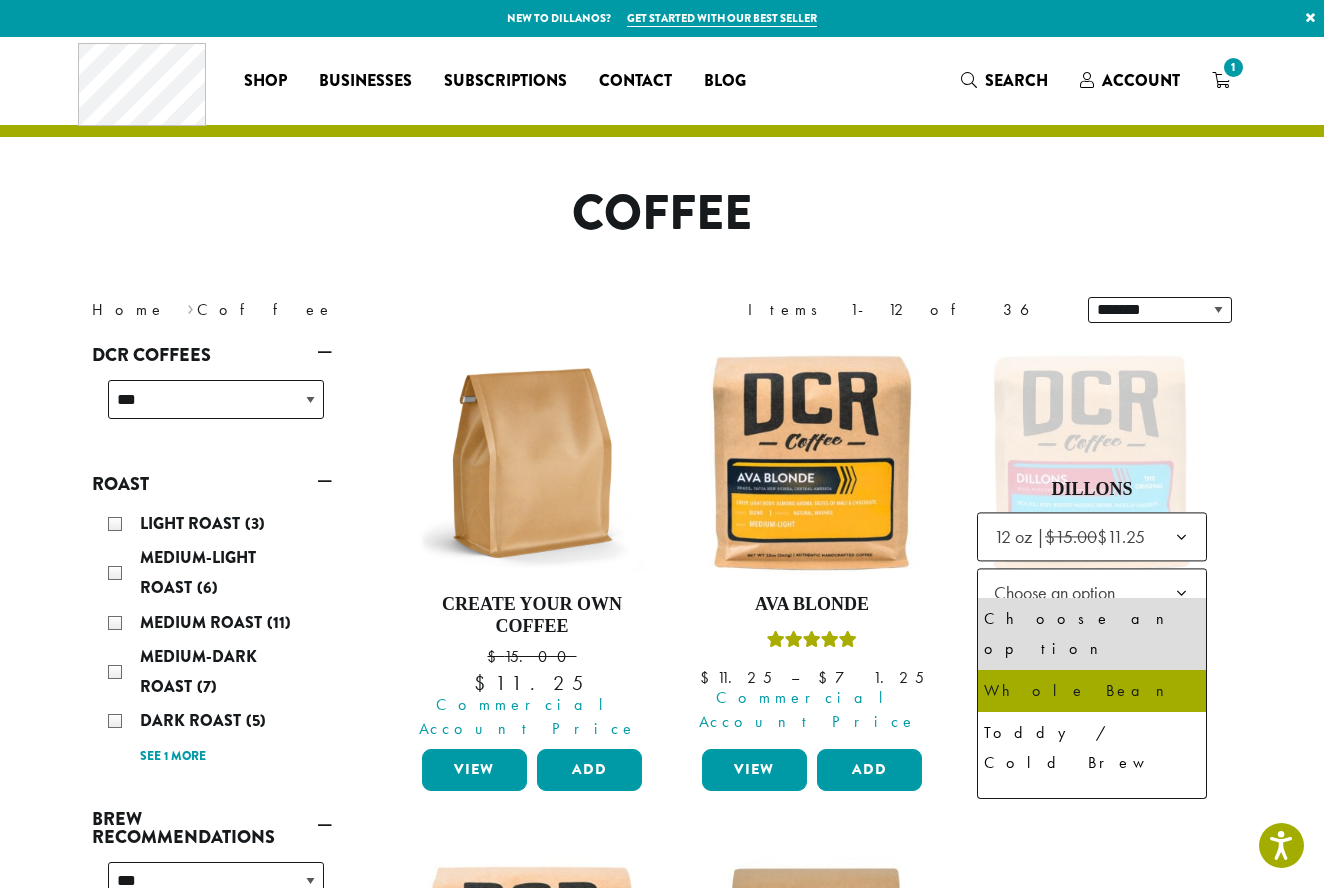 select on "*********" 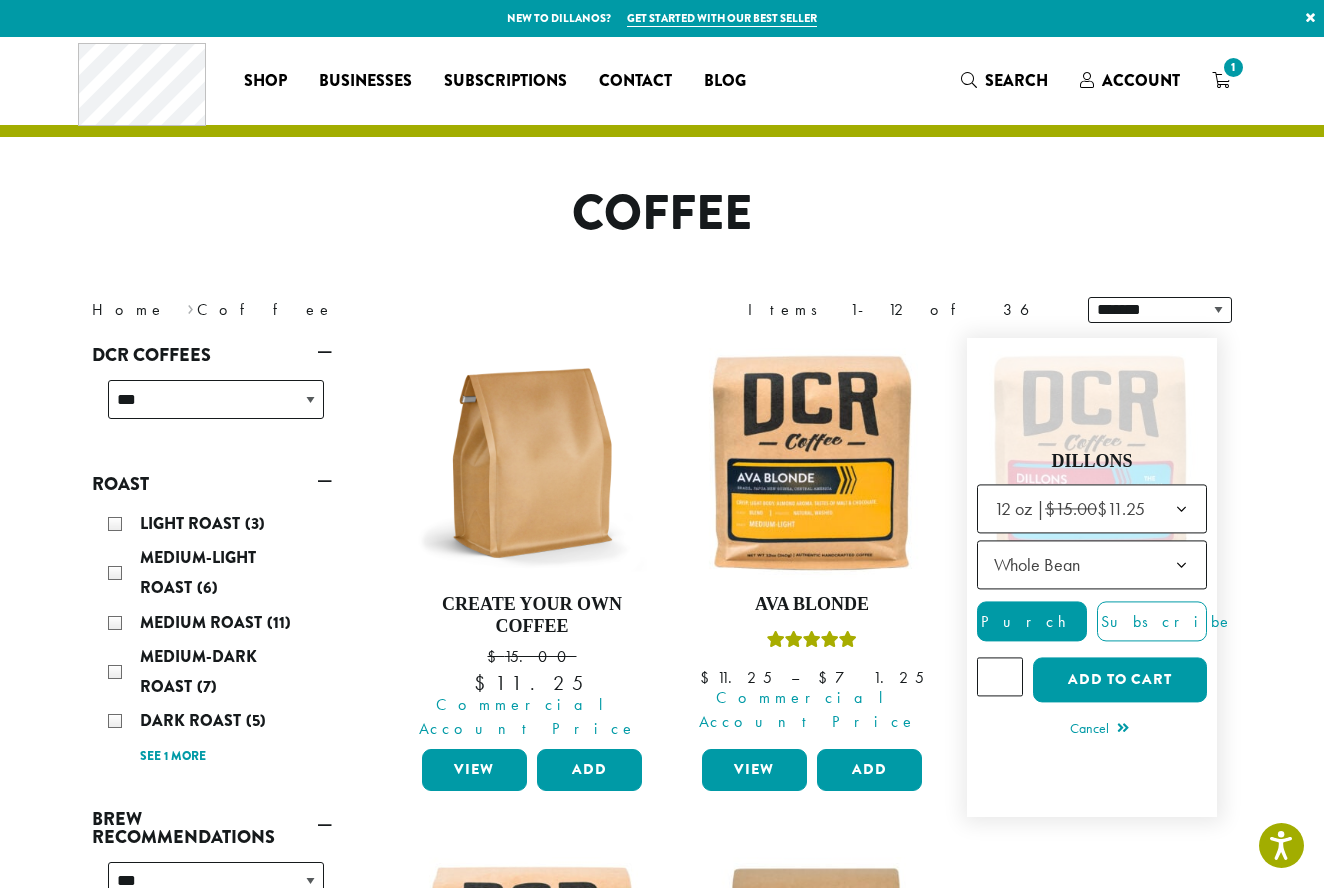 click on "*" 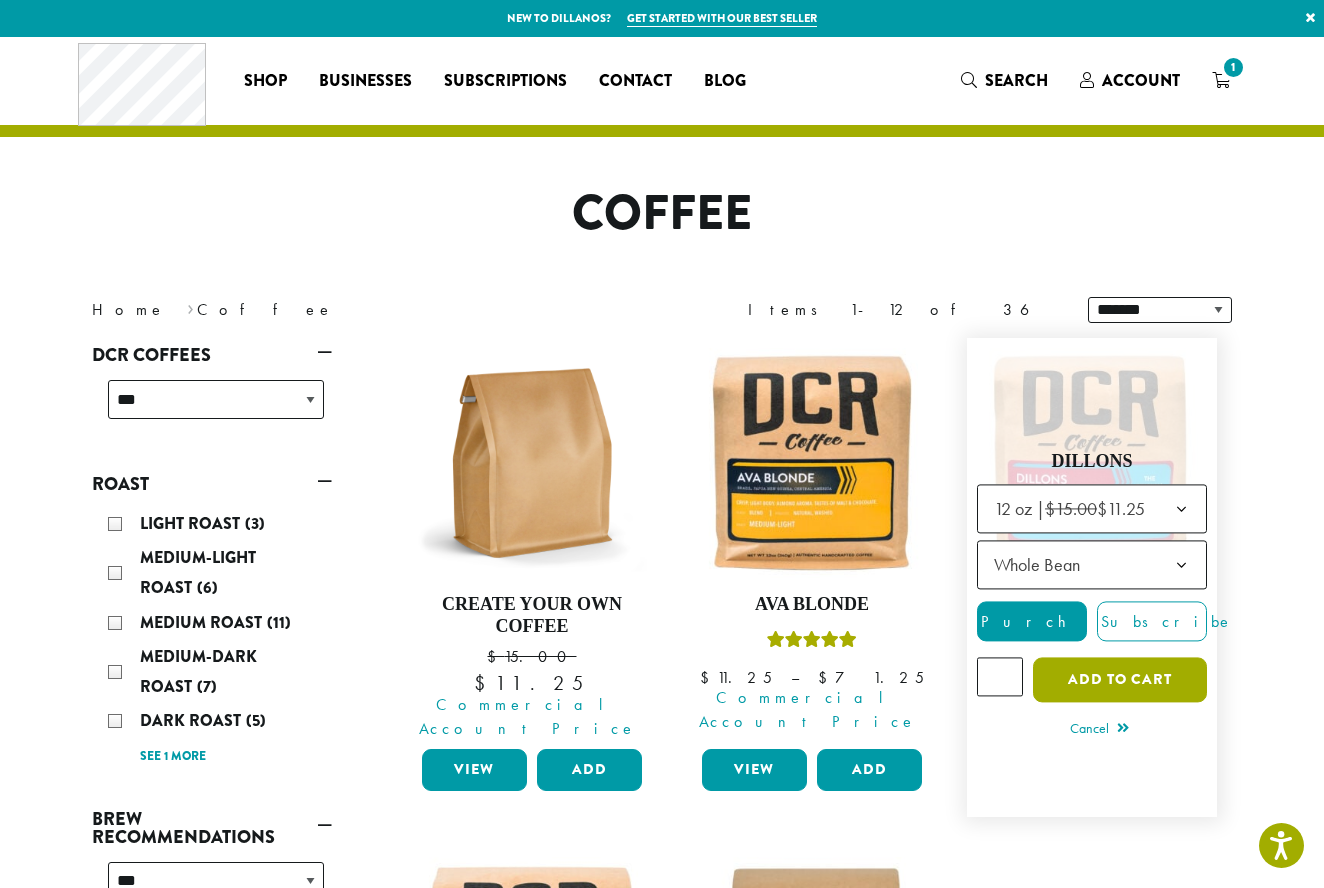 click on "Add to cart" 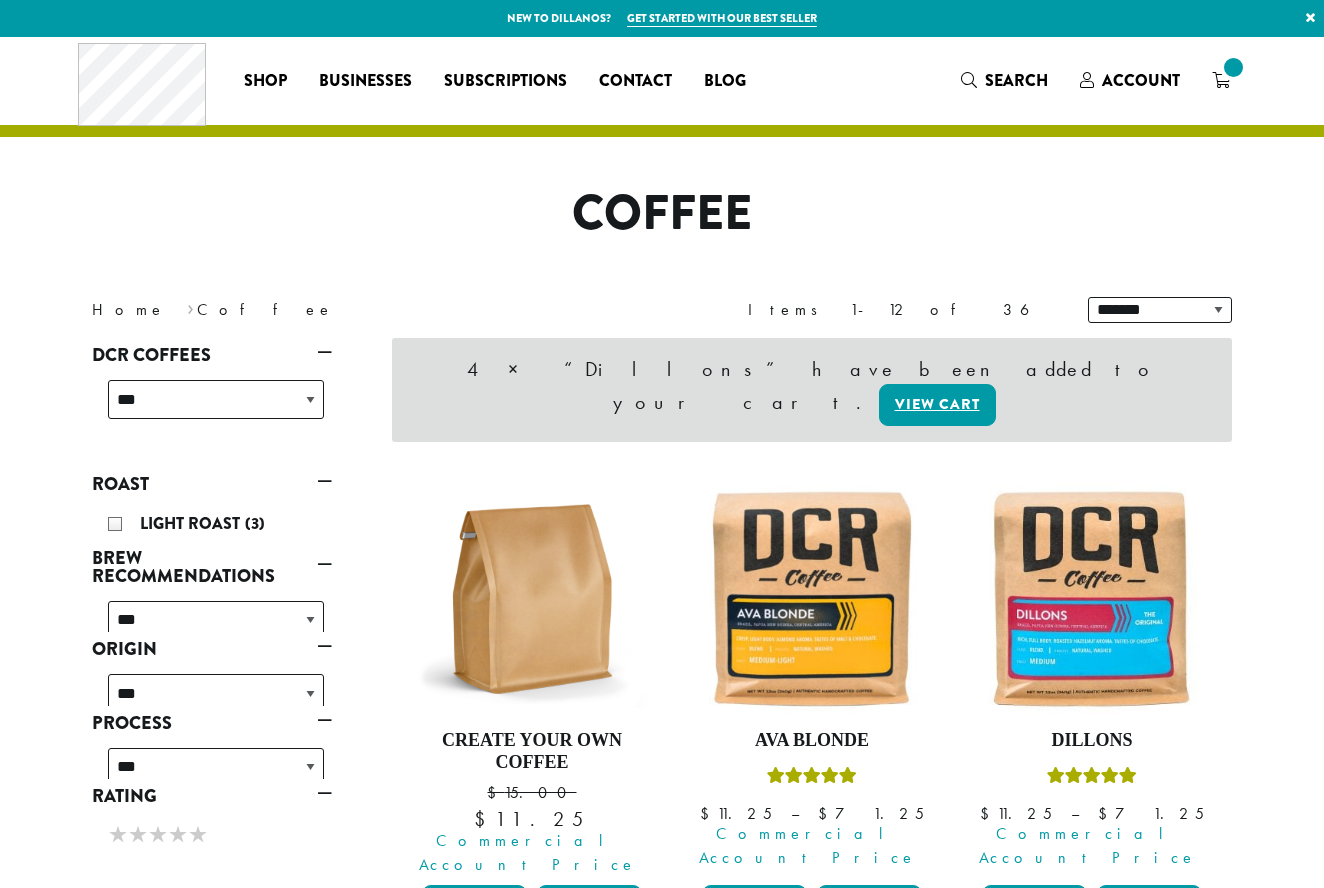scroll, scrollTop: 0, scrollLeft: 0, axis: both 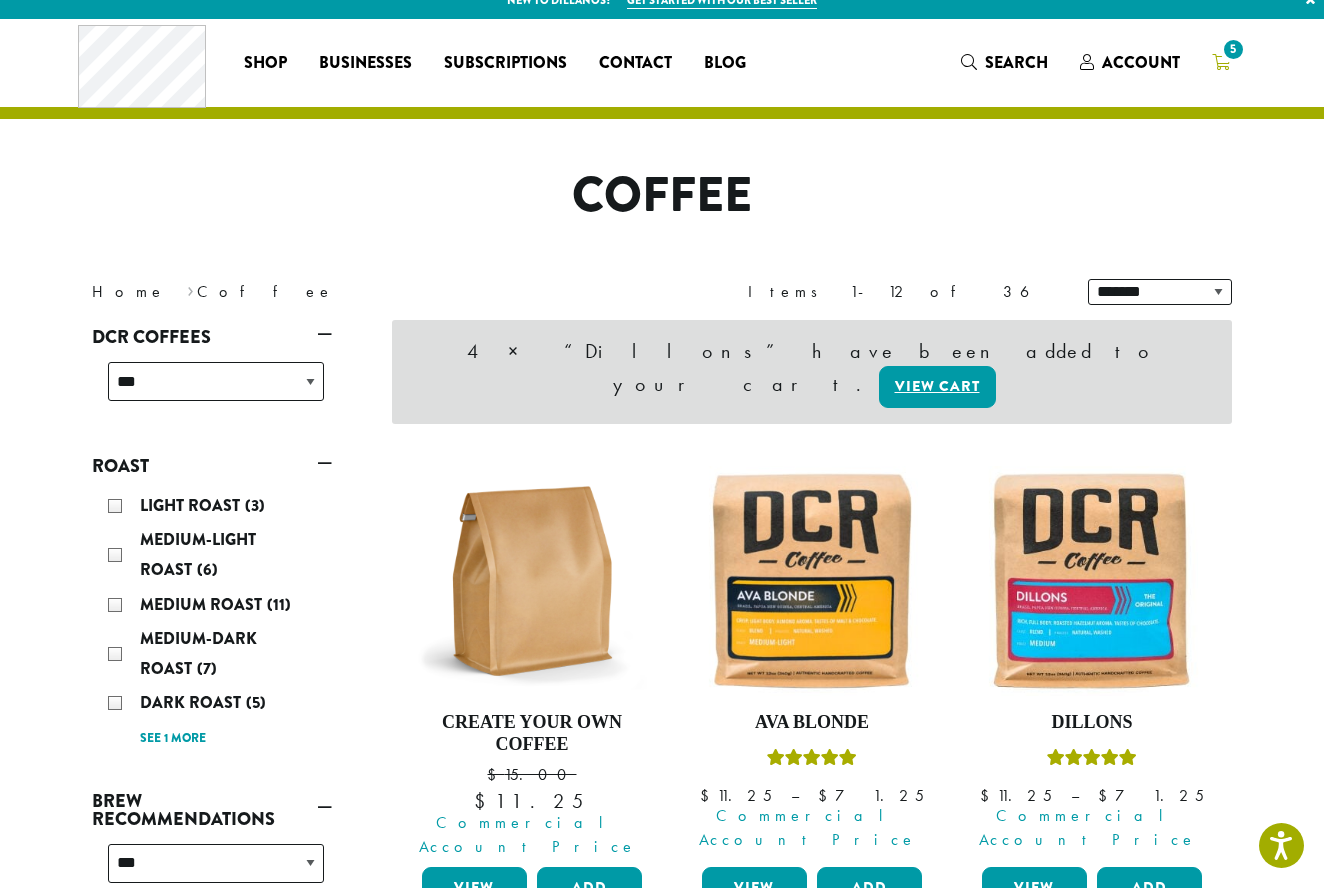 click on "5" at bounding box center (1221, 62) 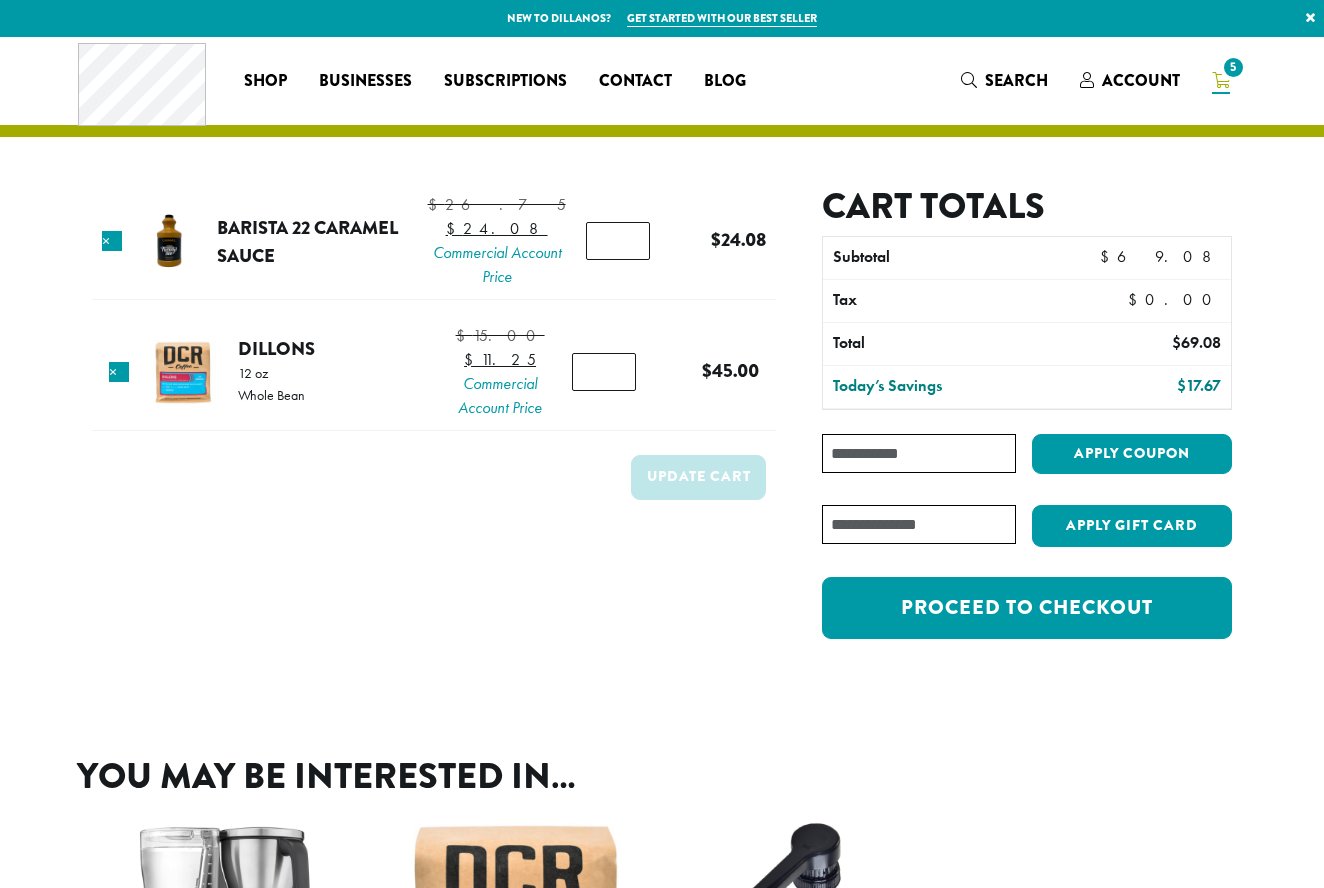 scroll, scrollTop: 0, scrollLeft: 0, axis: both 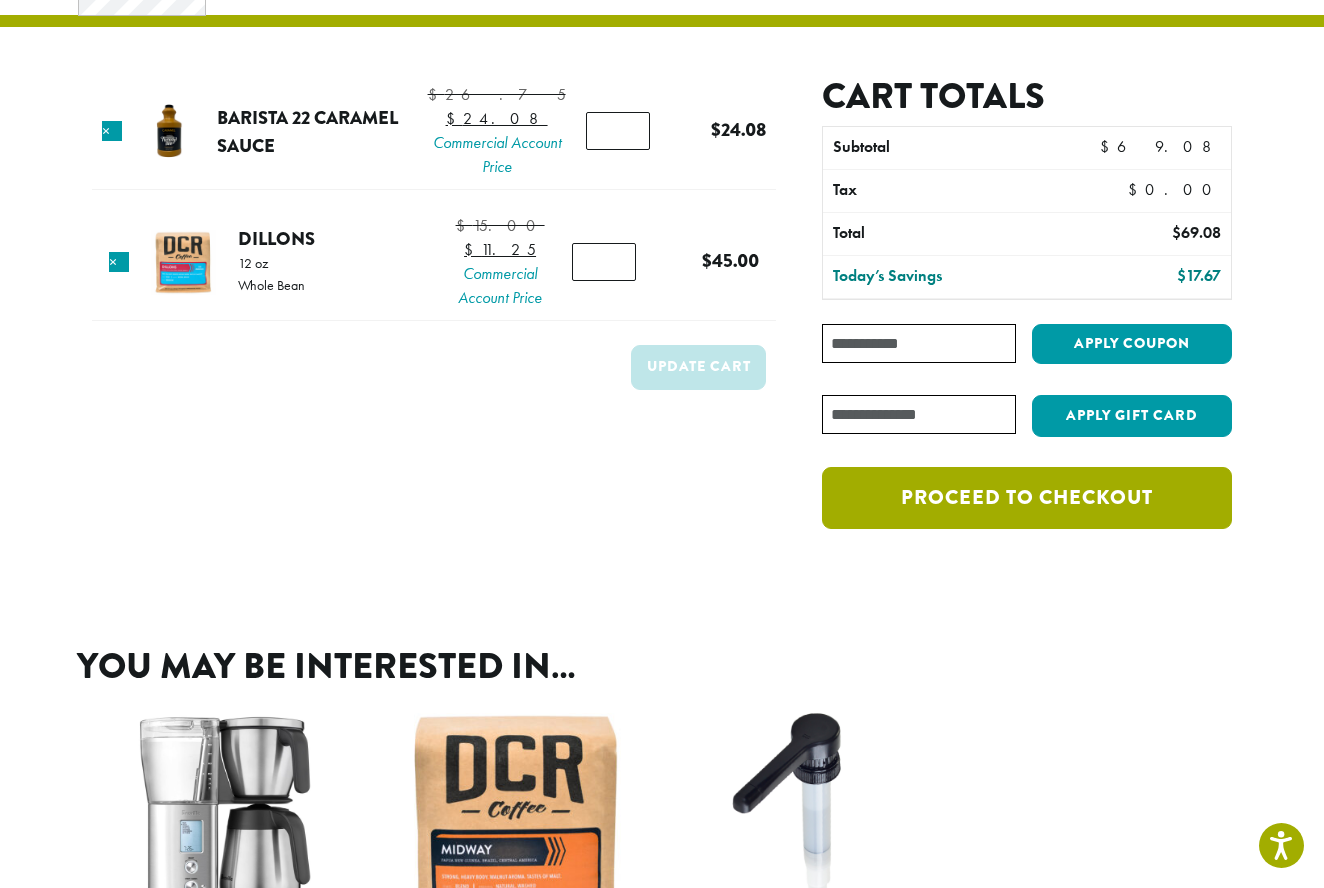 click on "Proceed to checkout" at bounding box center (1027, 498) 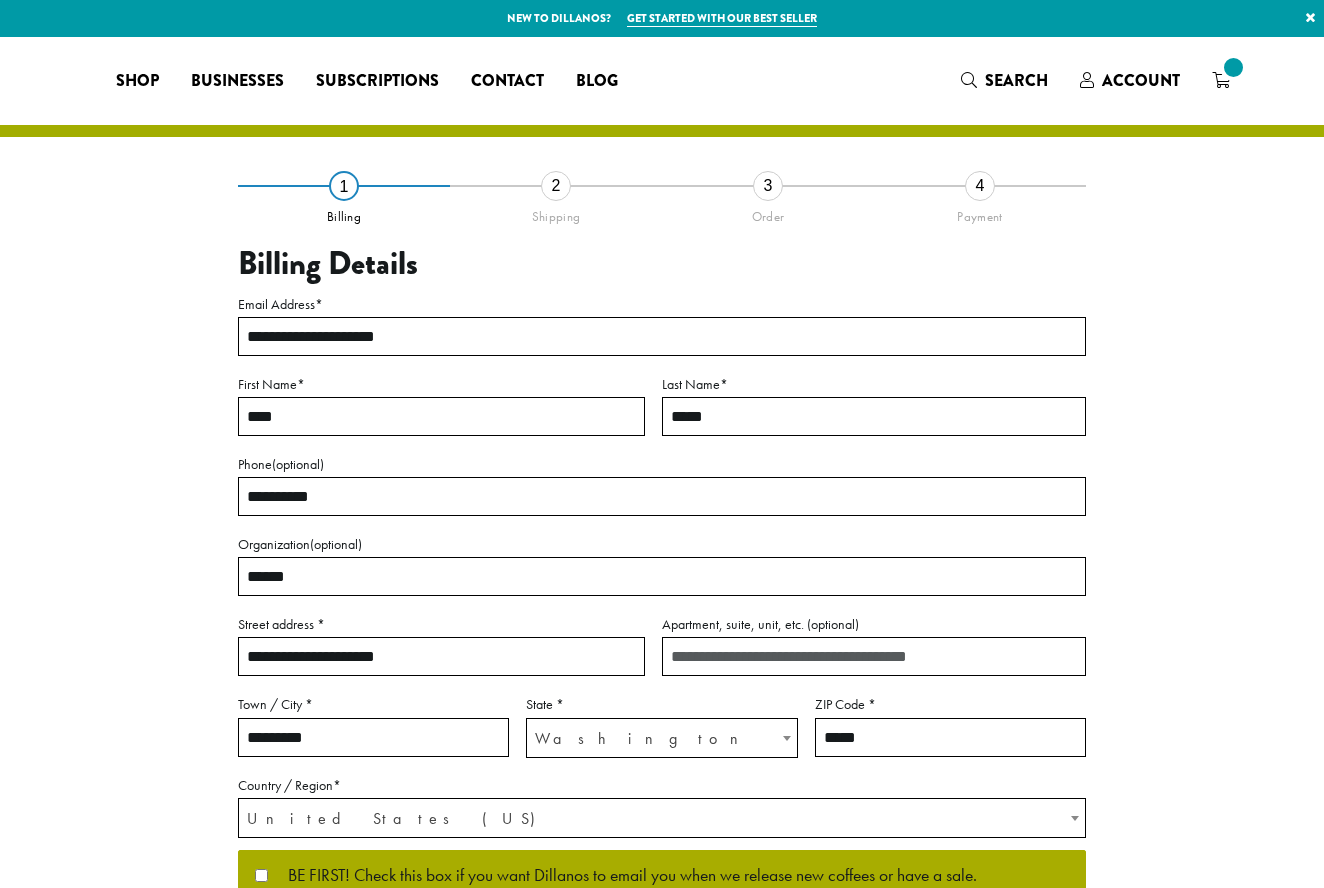 select on "**" 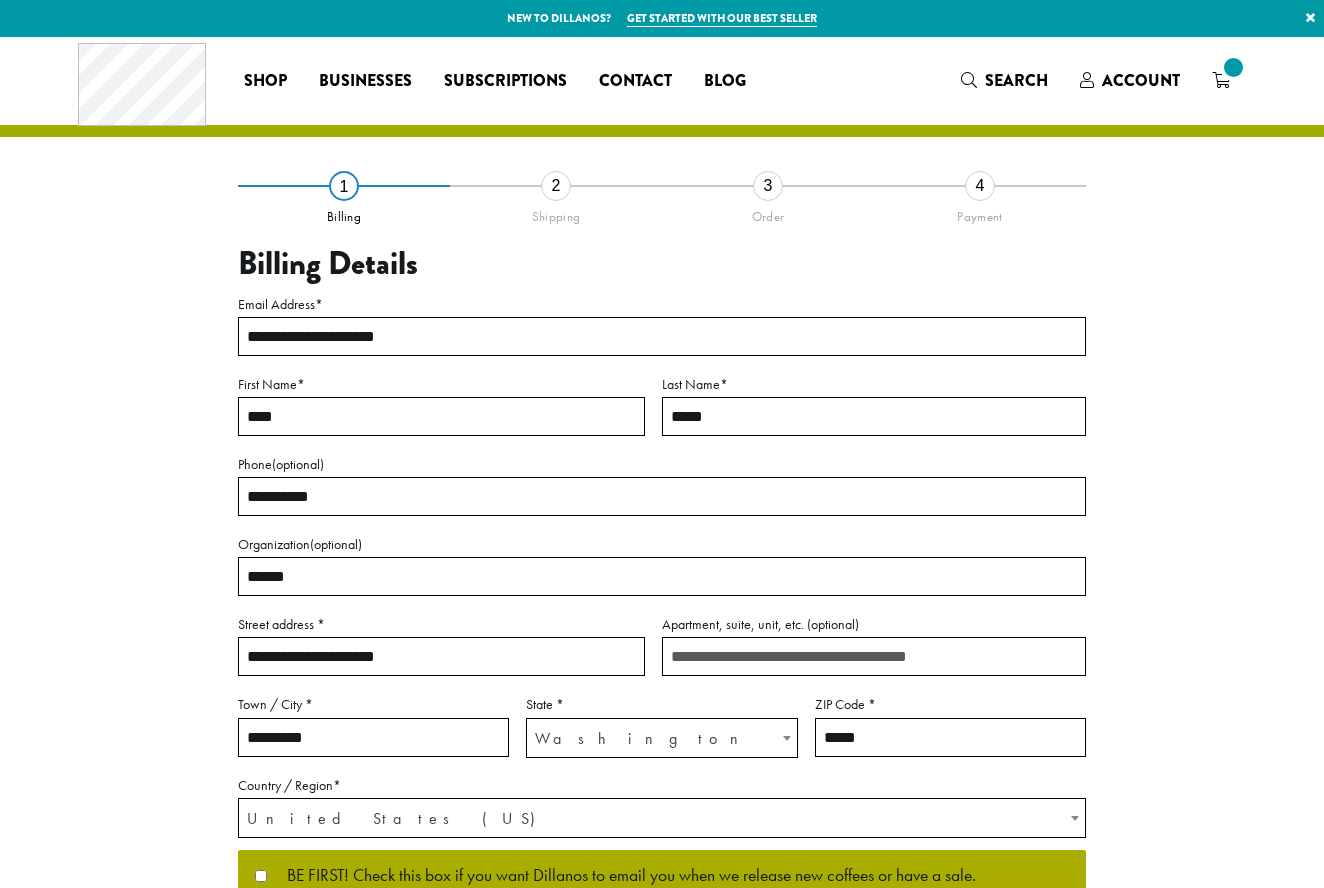 scroll, scrollTop: 0, scrollLeft: 0, axis: both 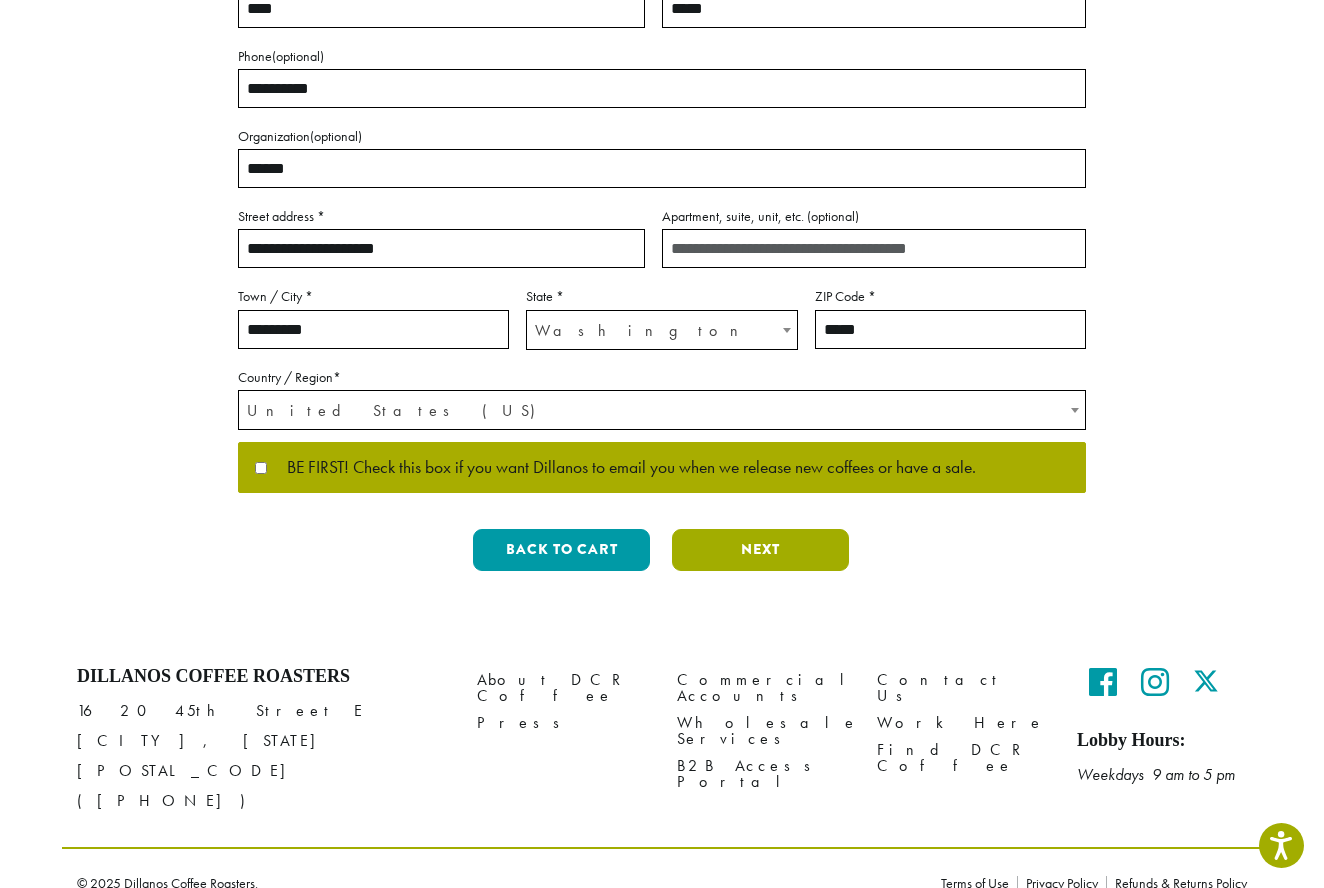 click on "Next" at bounding box center (760, 550) 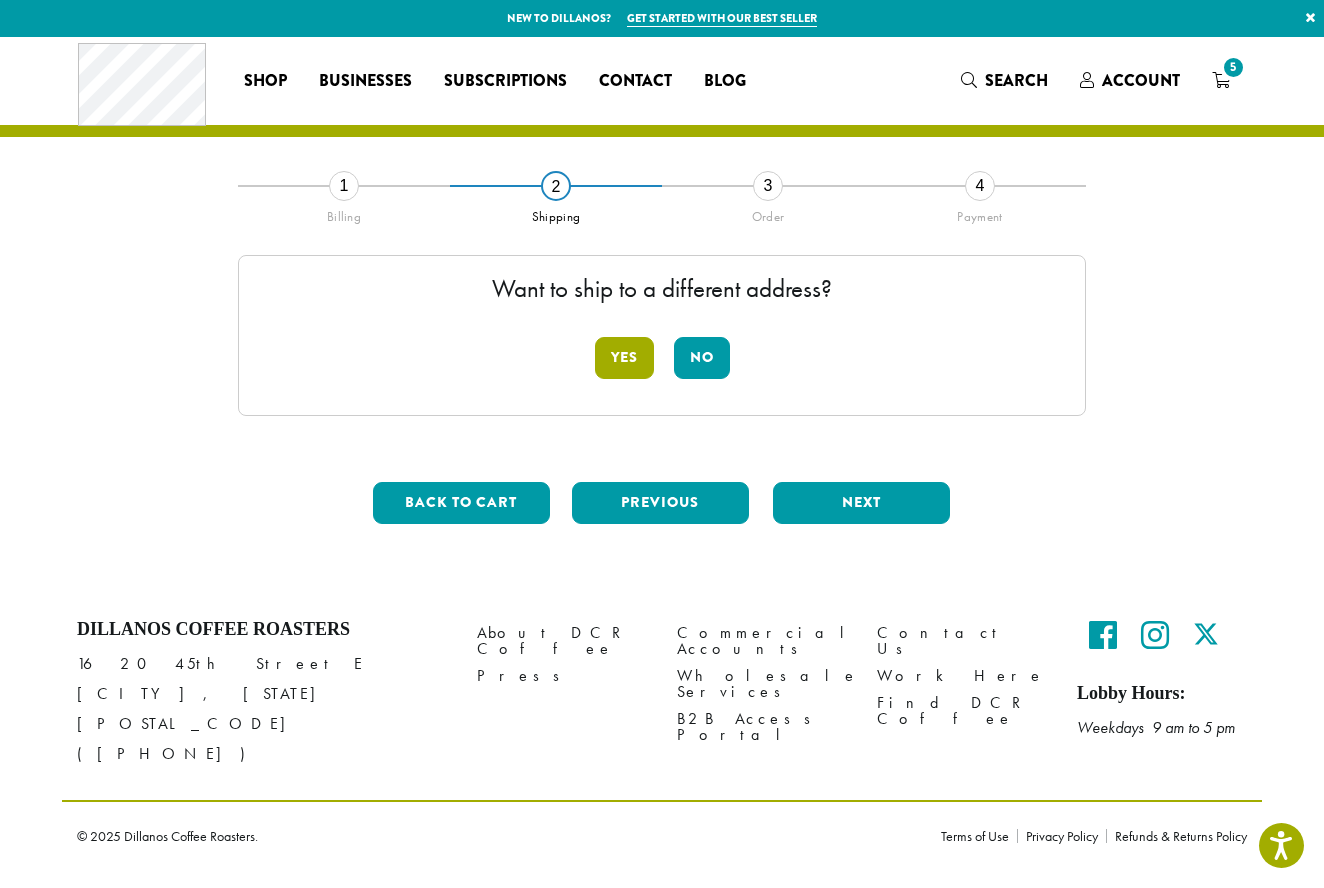 scroll, scrollTop: 1, scrollLeft: 0, axis: vertical 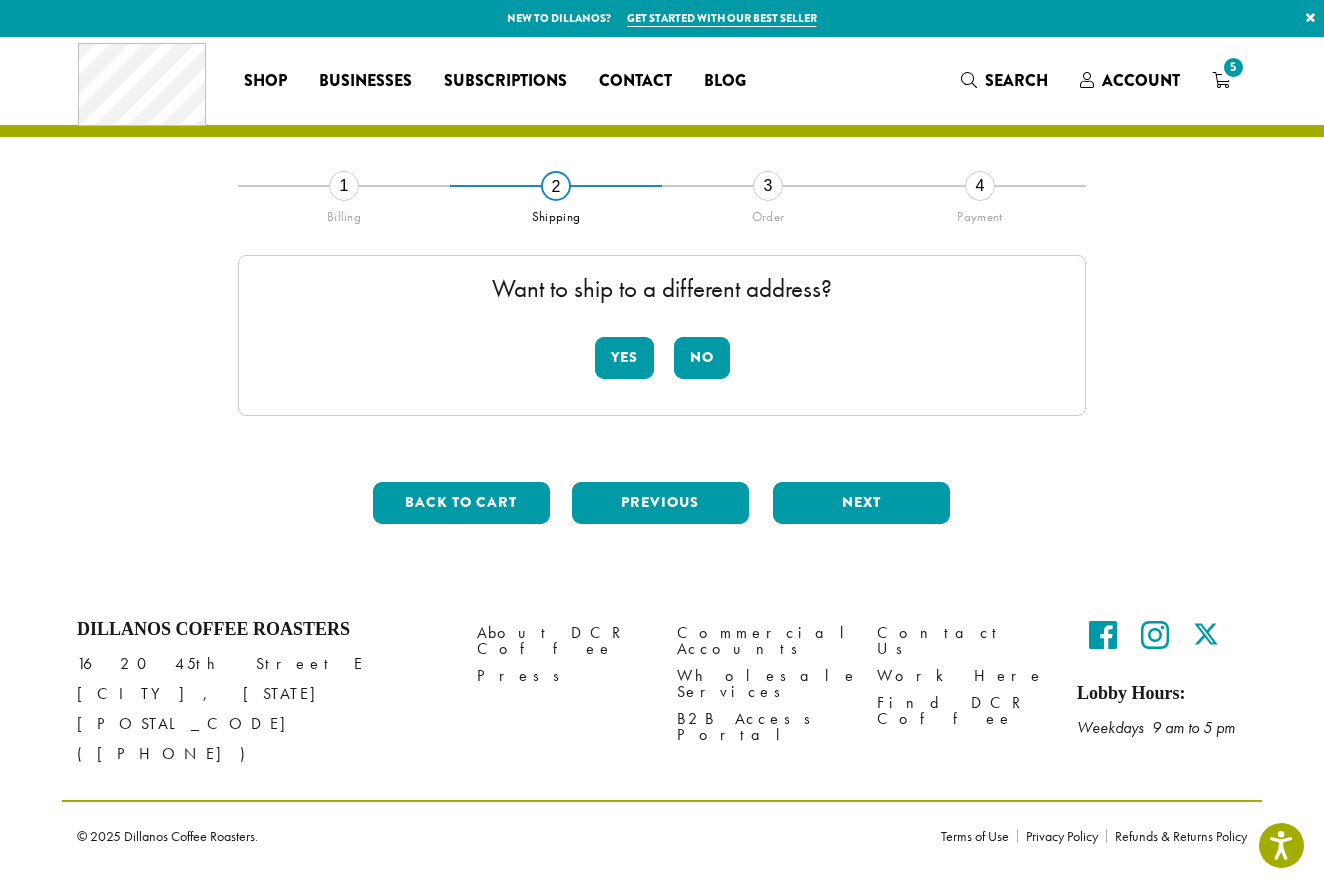 click on "No" at bounding box center (702, 358) 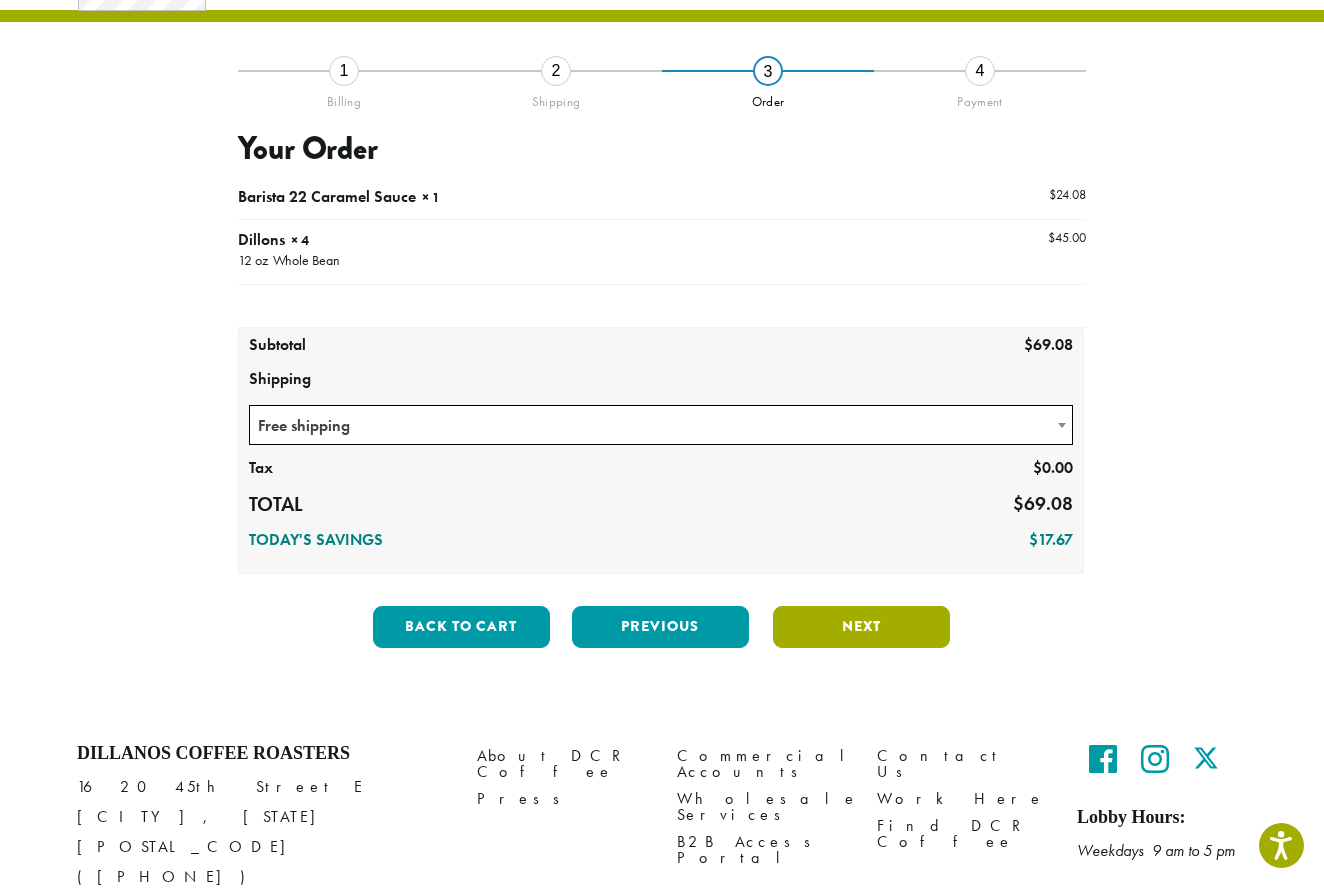 scroll, scrollTop: 128, scrollLeft: 0, axis: vertical 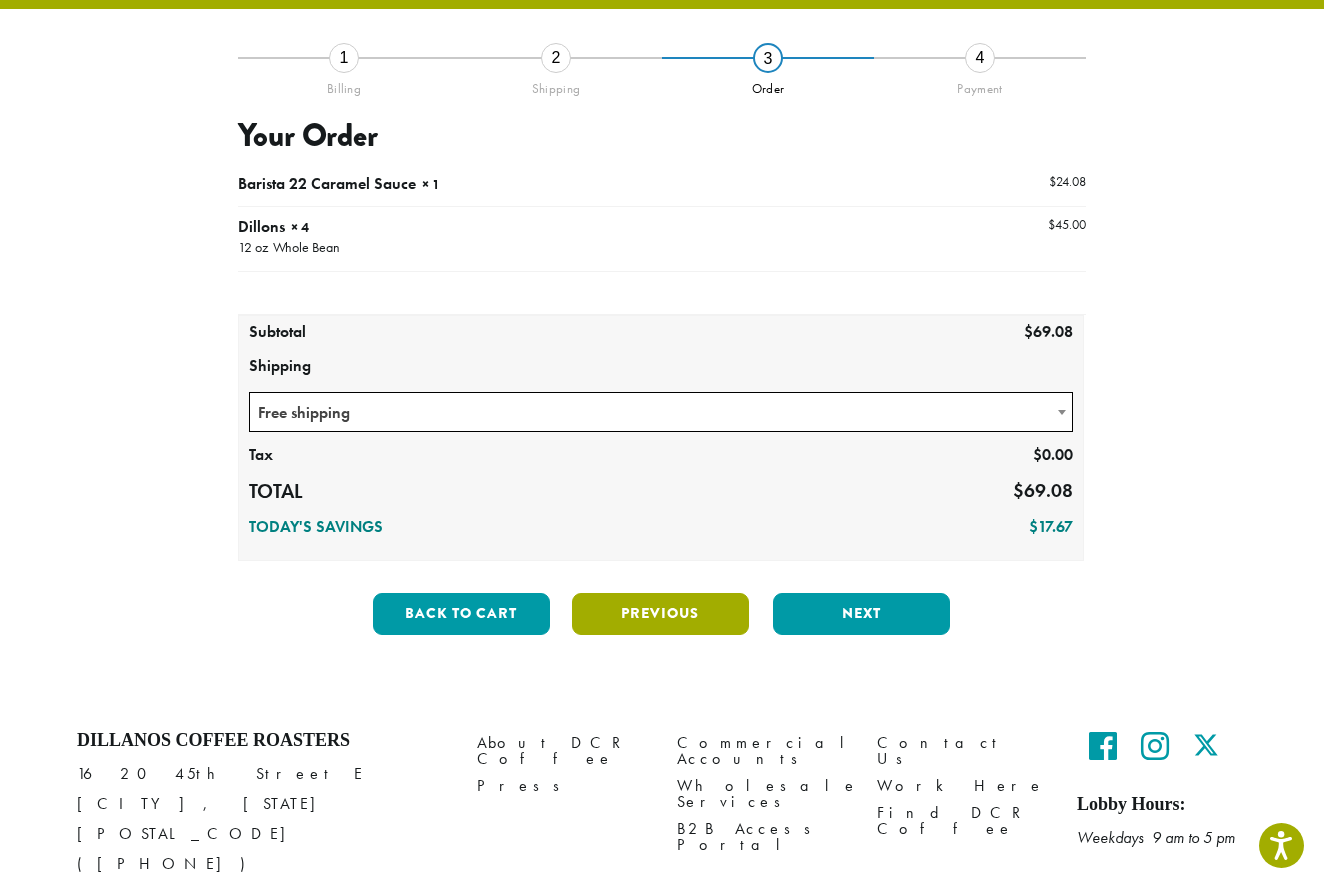 click on "Next" at bounding box center [861, 614] 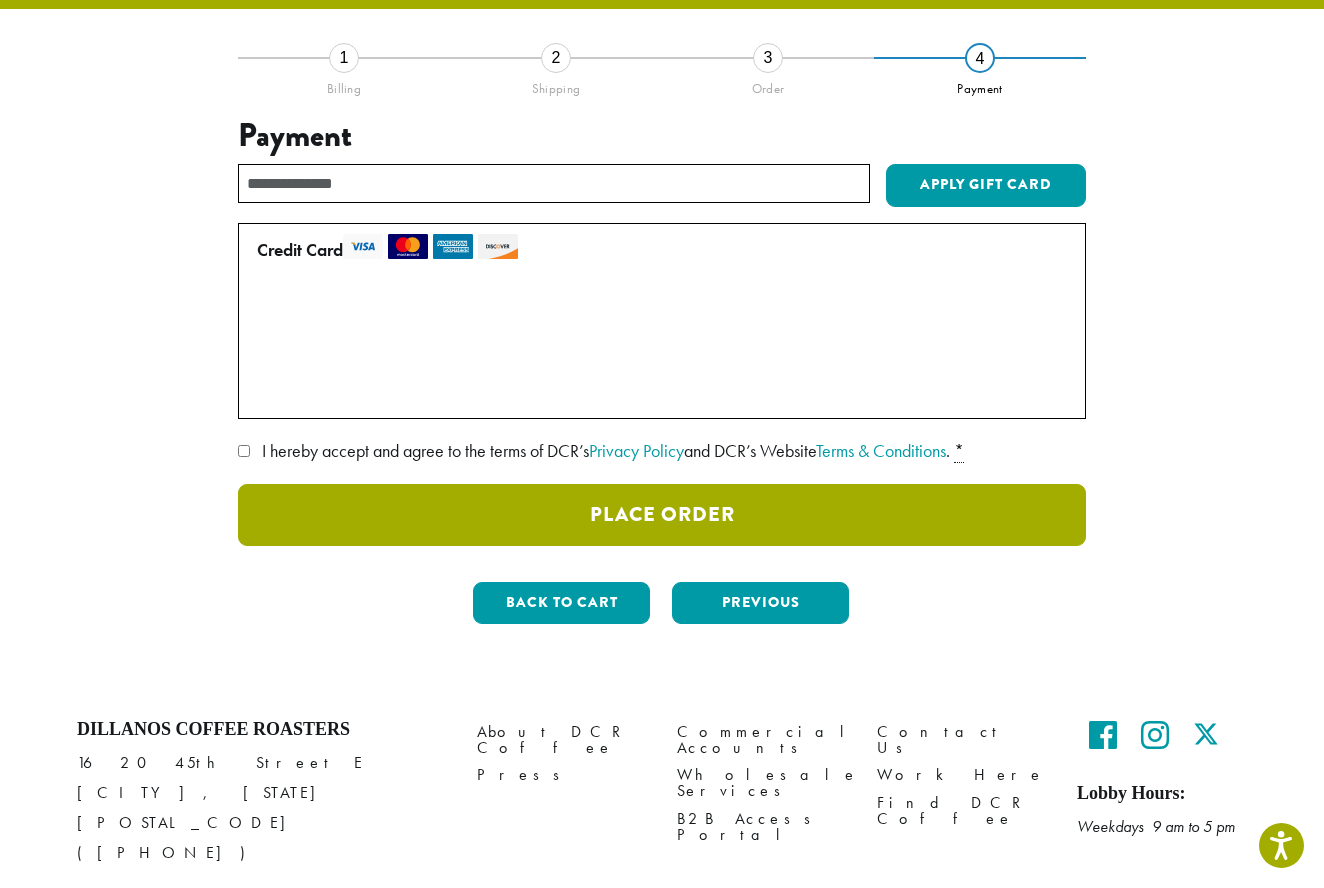 click on "Place Order" at bounding box center [662, 515] 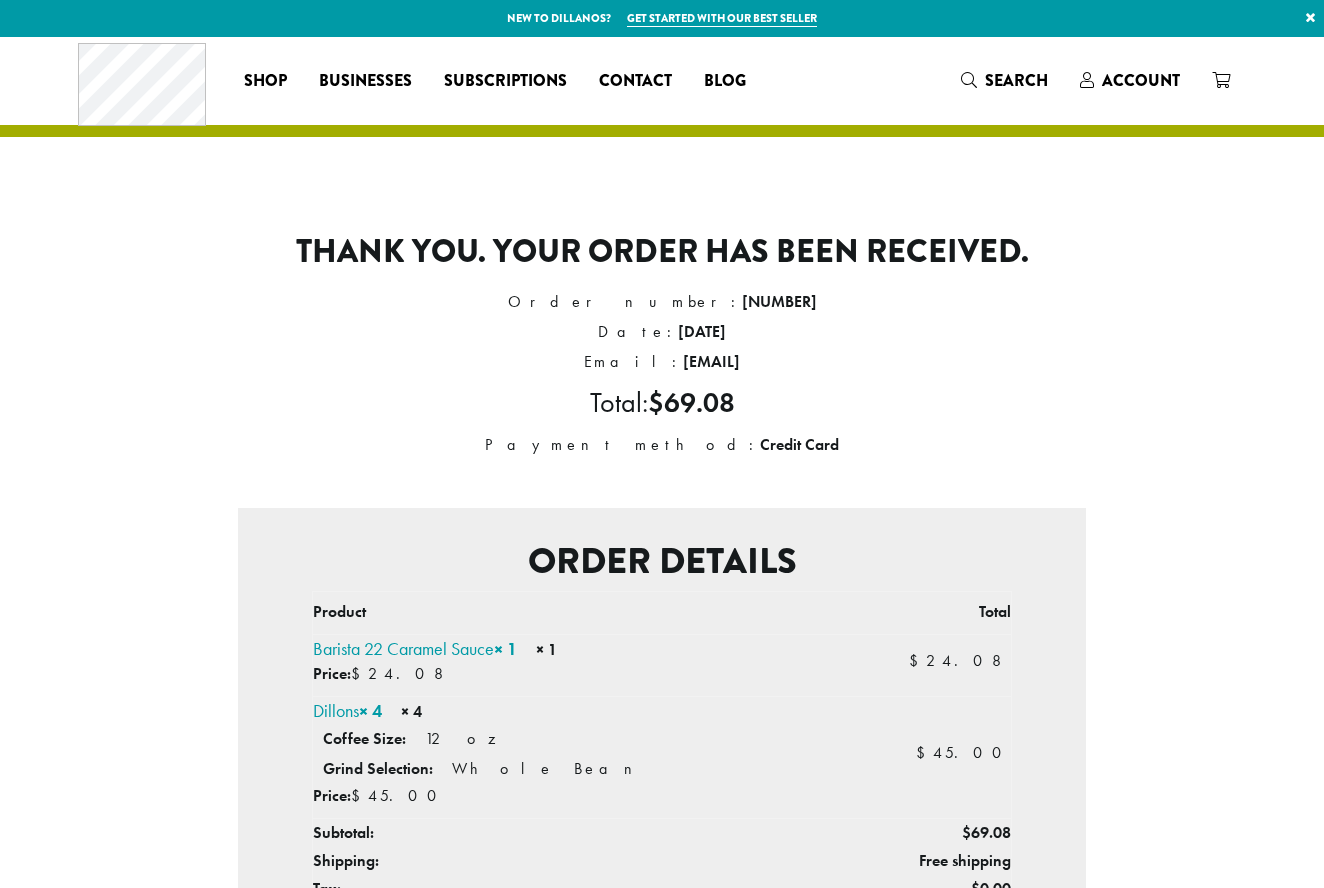 scroll, scrollTop: 0, scrollLeft: 0, axis: both 